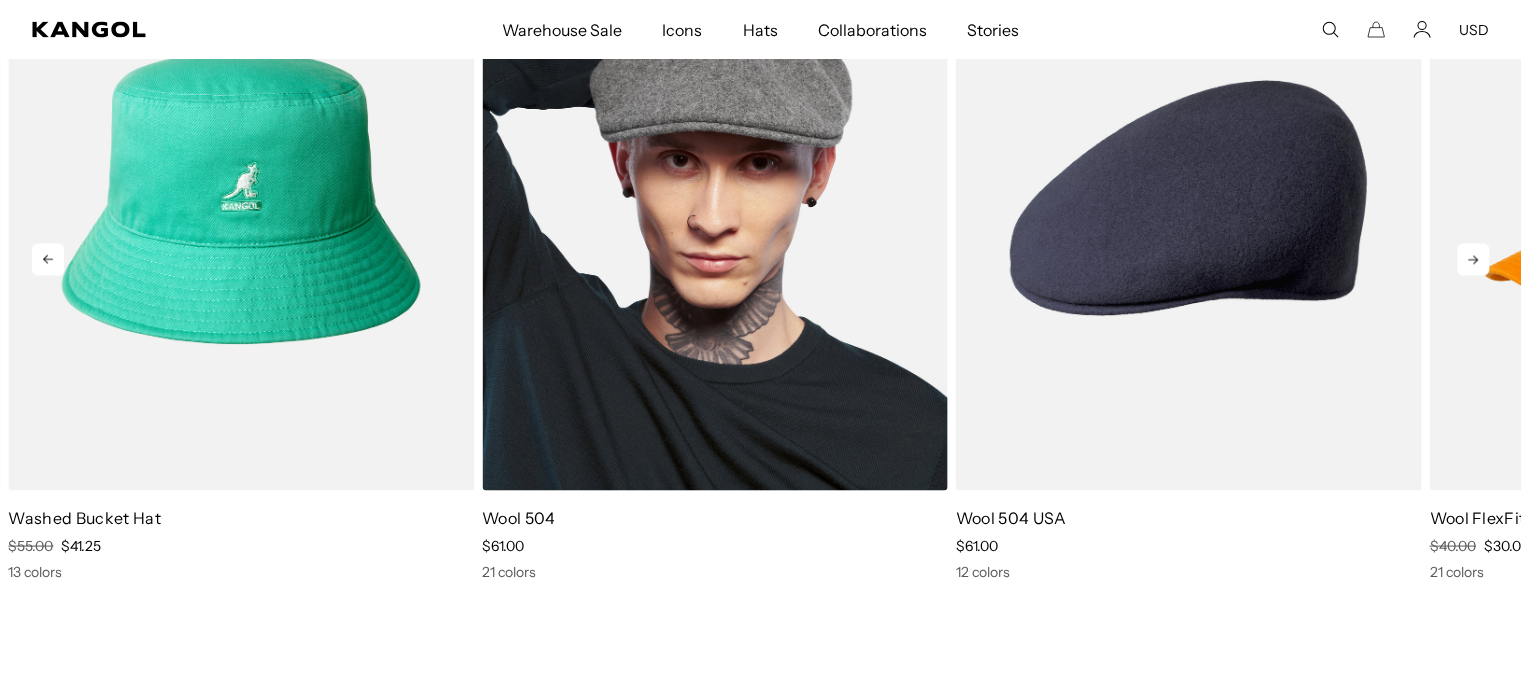 scroll, scrollTop: 3600, scrollLeft: 0, axis: vertical 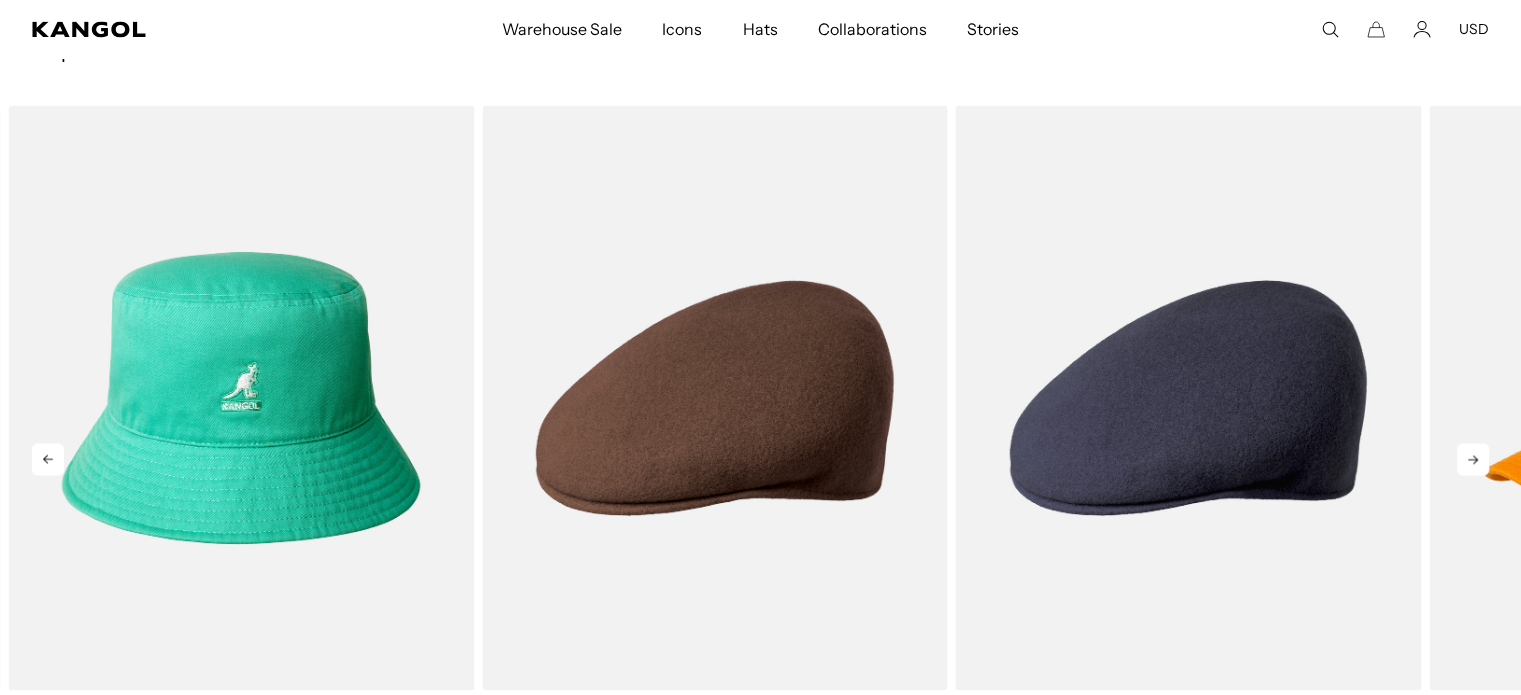 click 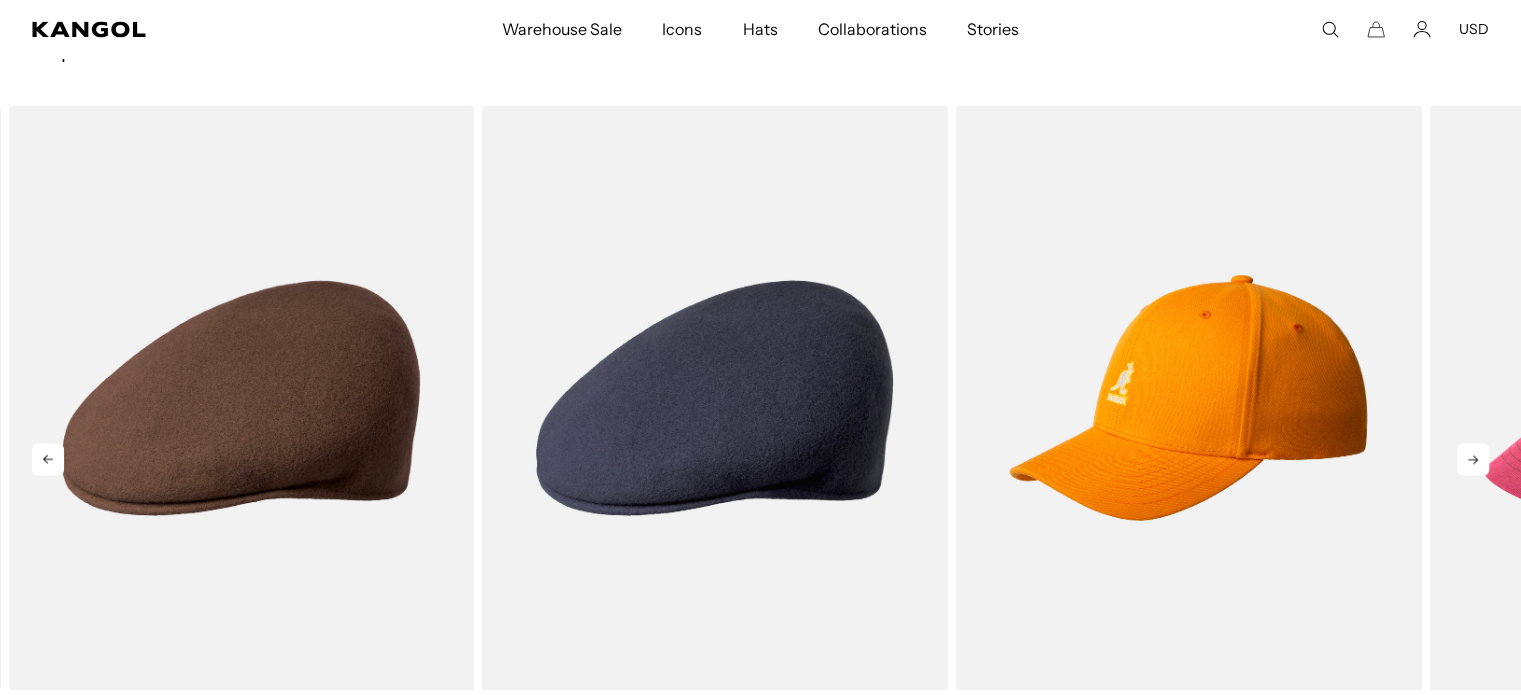 click 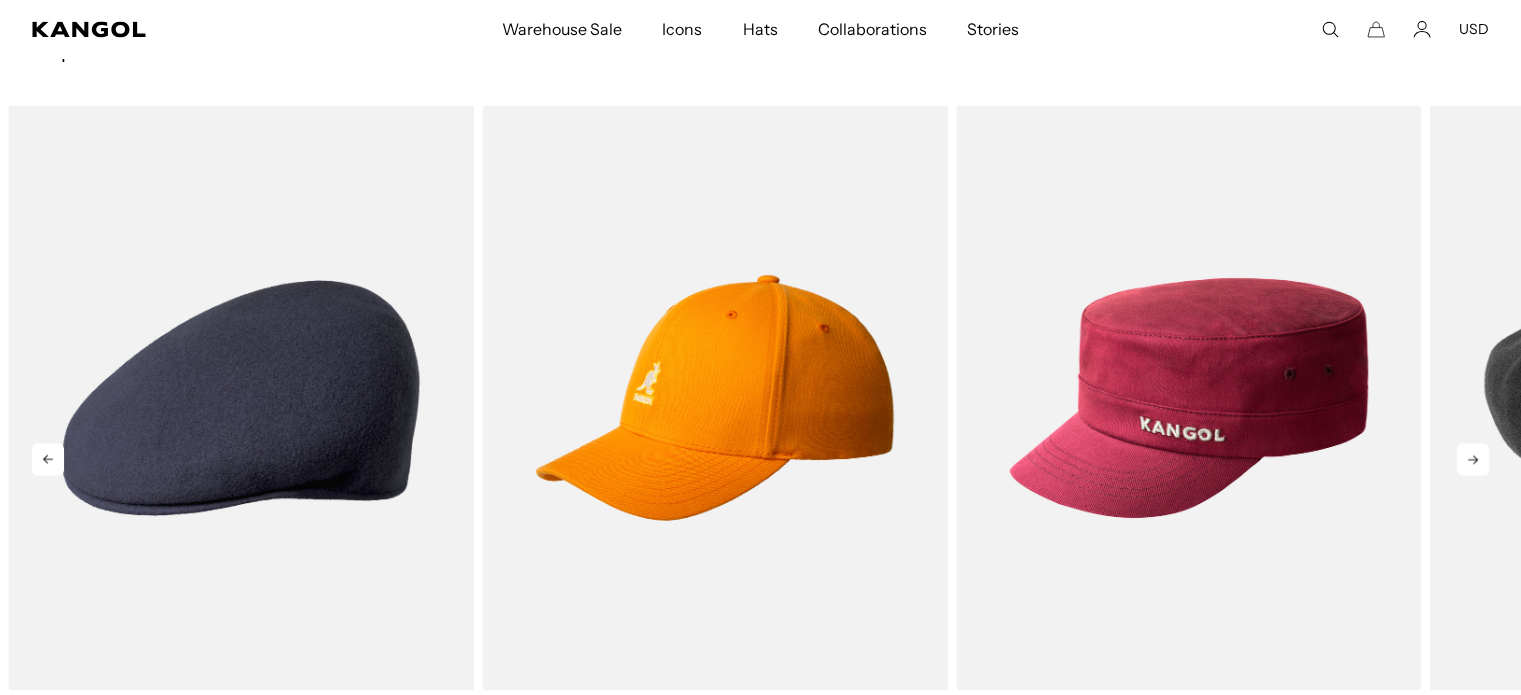 click 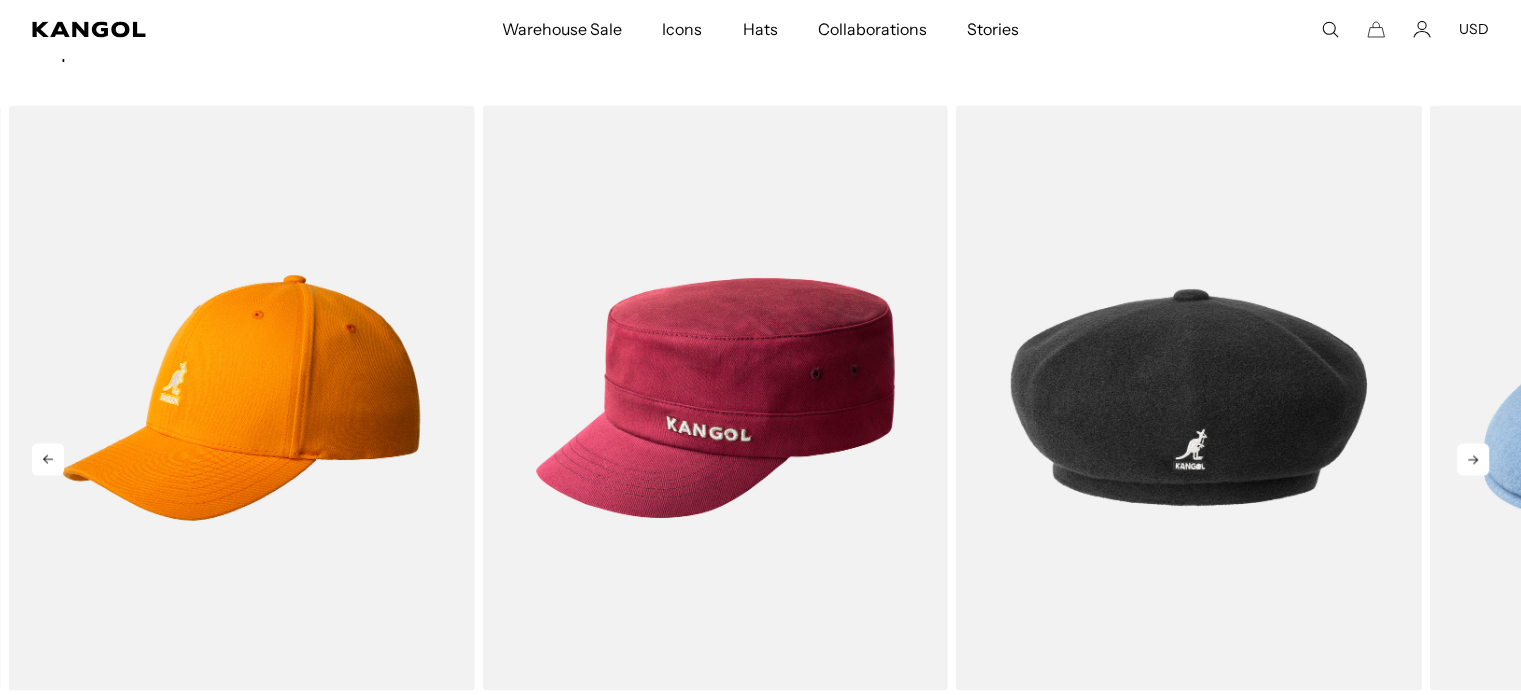 click 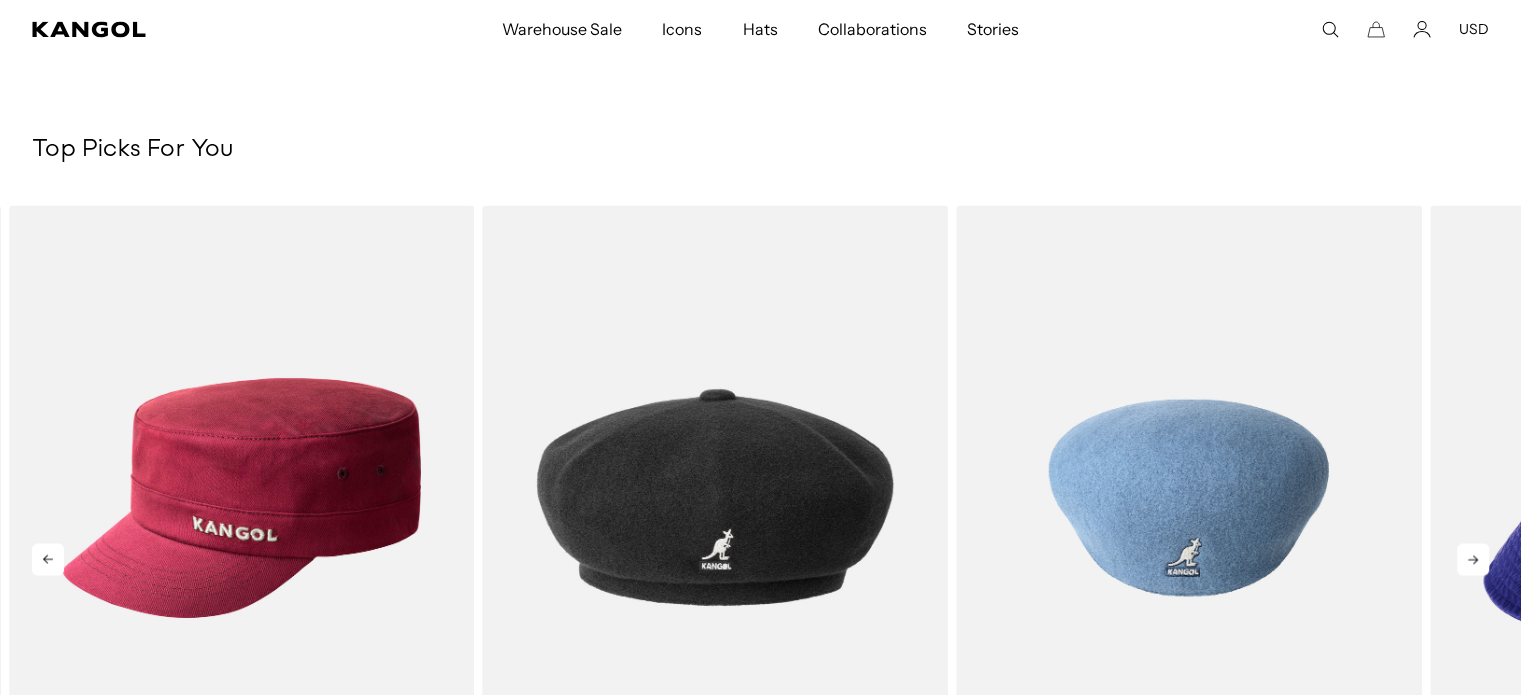 scroll, scrollTop: 3800, scrollLeft: 0, axis: vertical 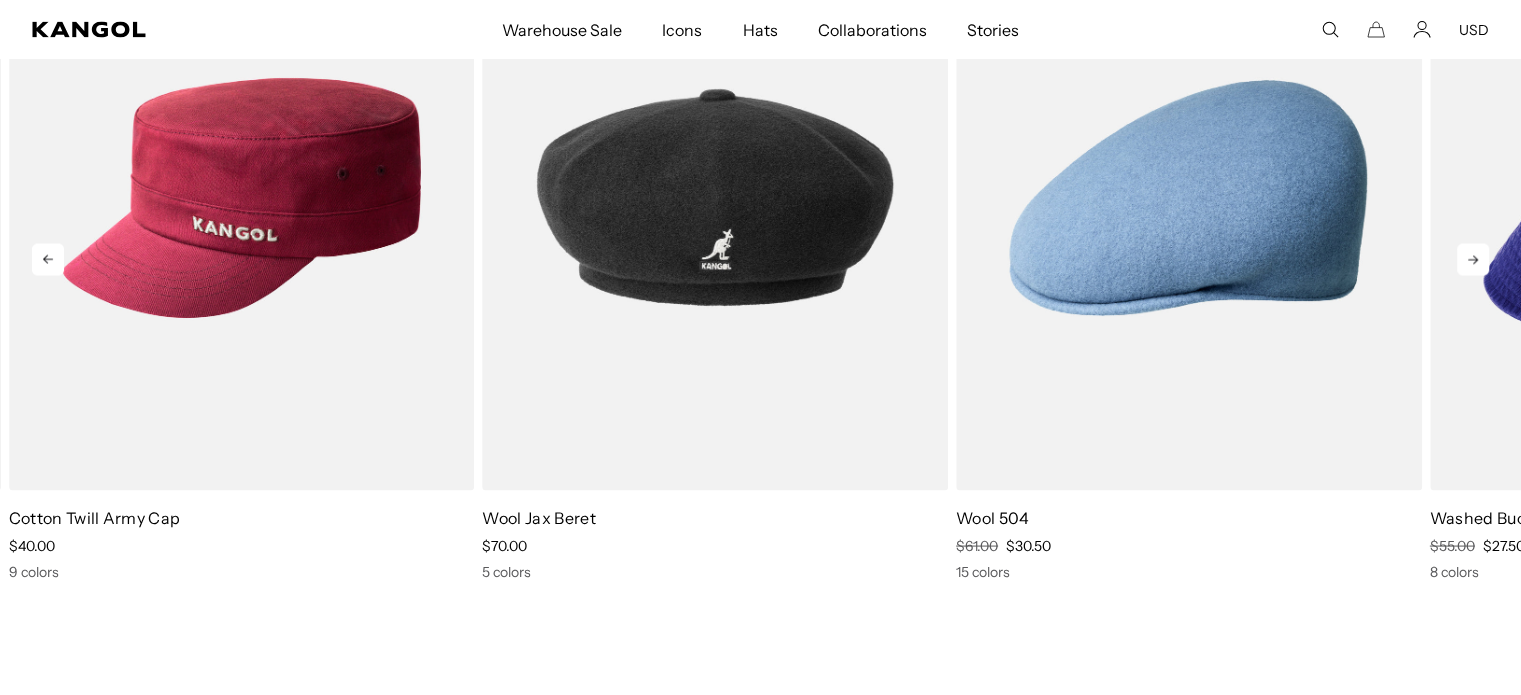 click 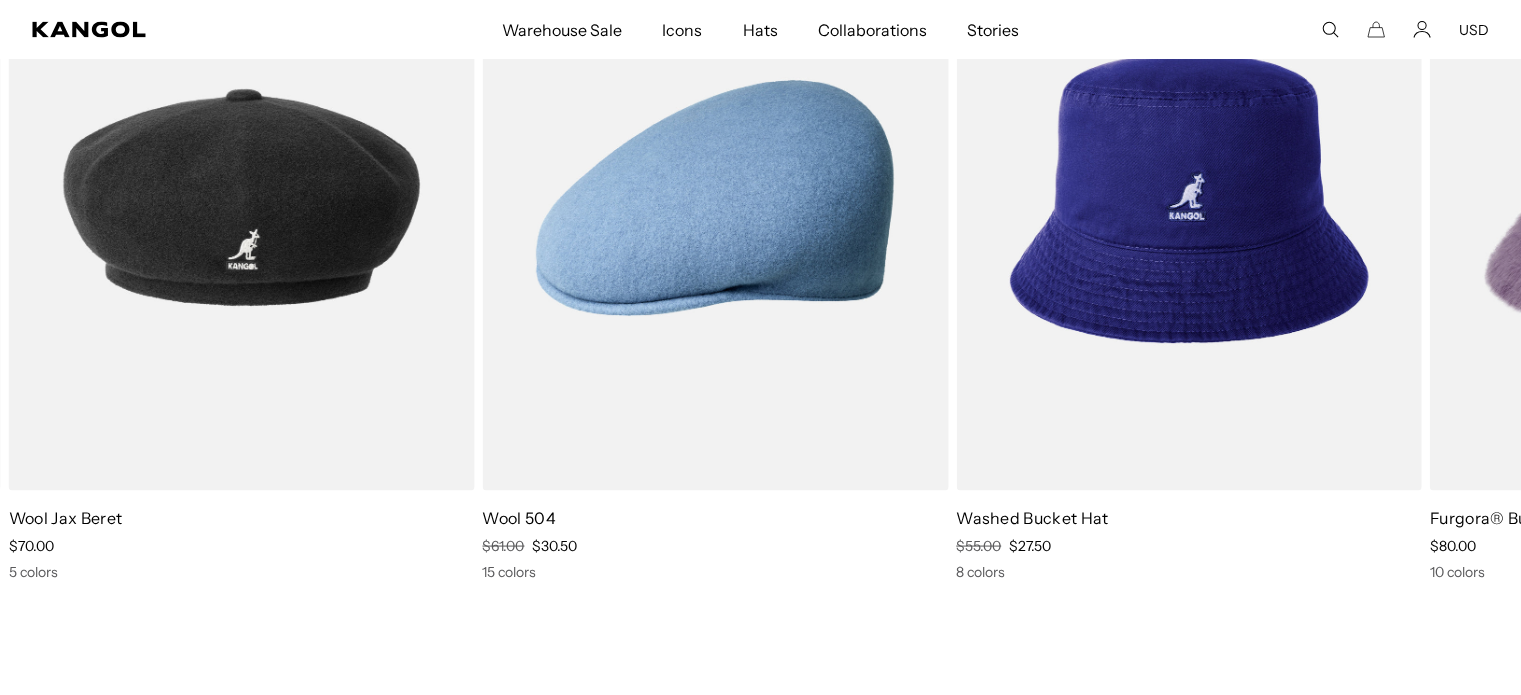 scroll, scrollTop: 3500, scrollLeft: 0, axis: vertical 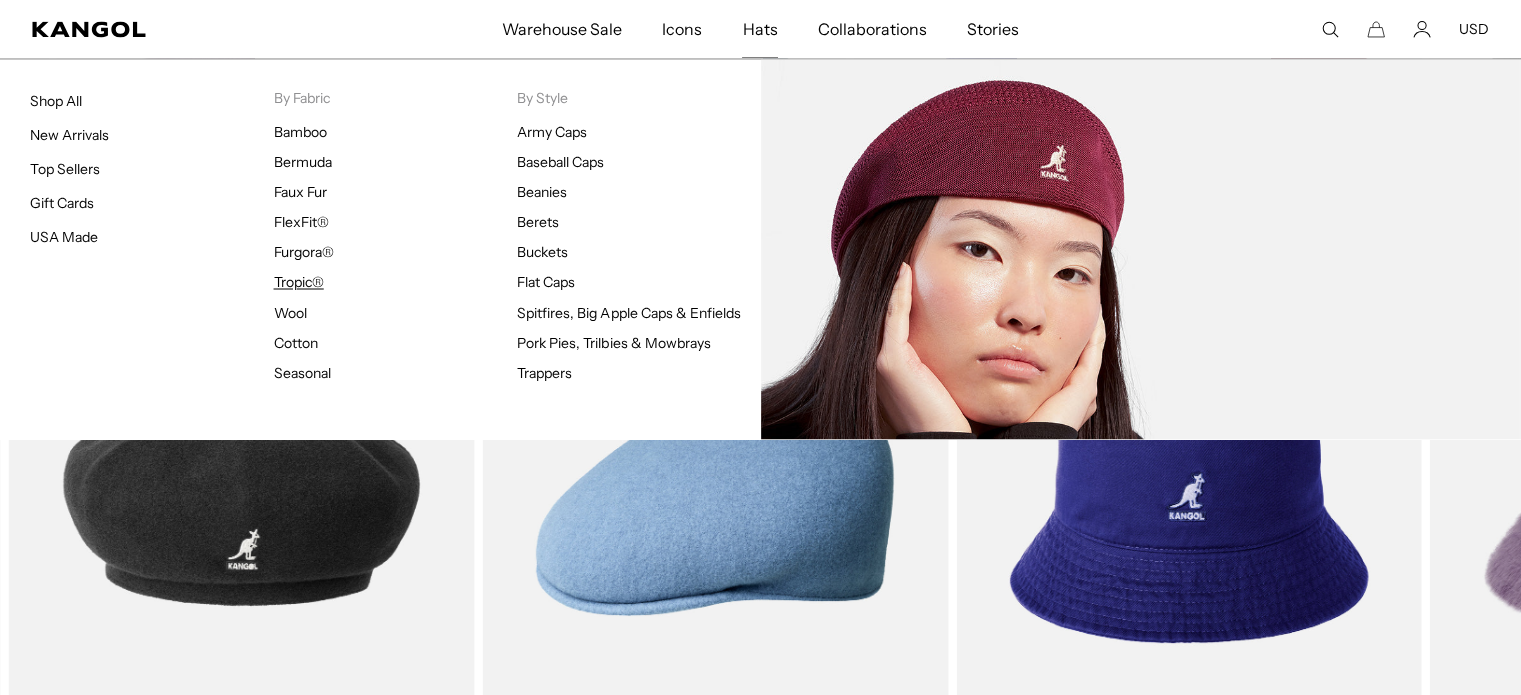 click on "Tropic®" at bounding box center (299, 282) 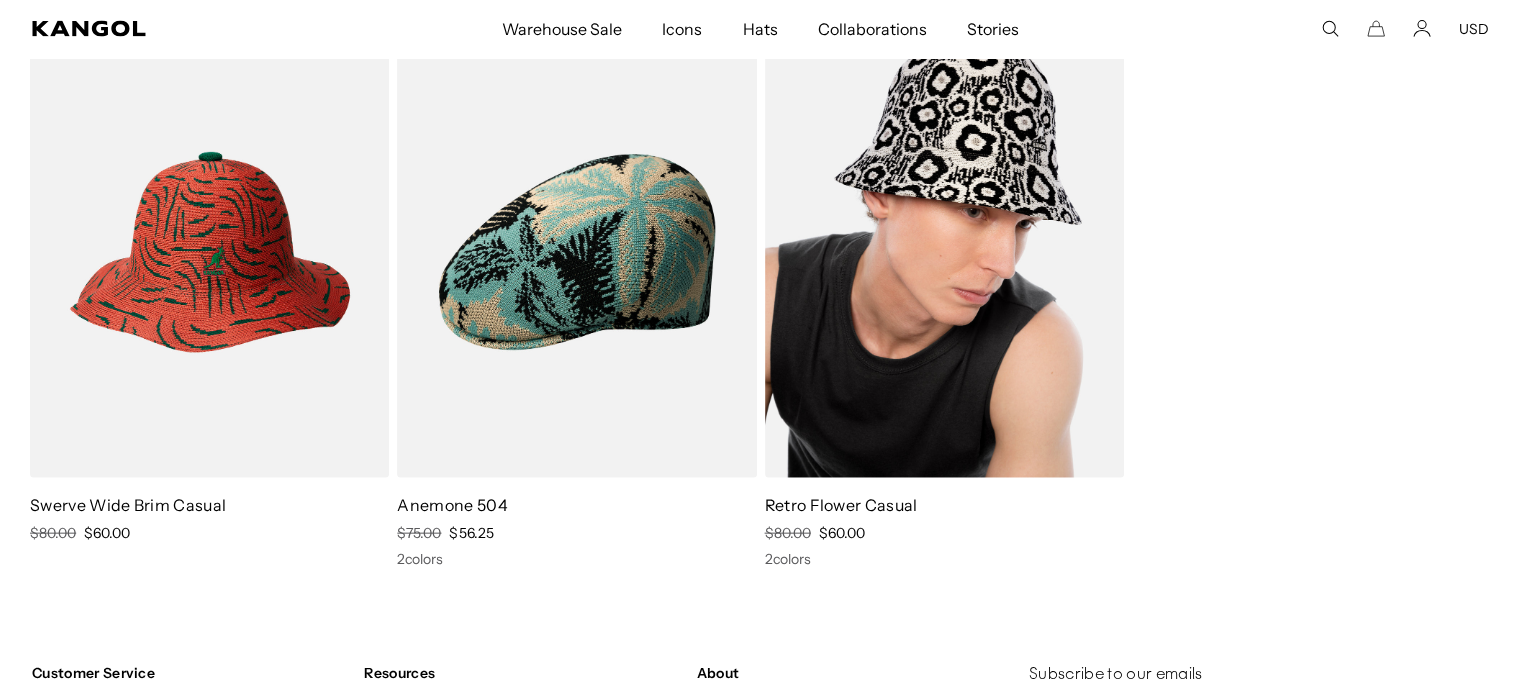 scroll, scrollTop: 4700, scrollLeft: 0, axis: vertical 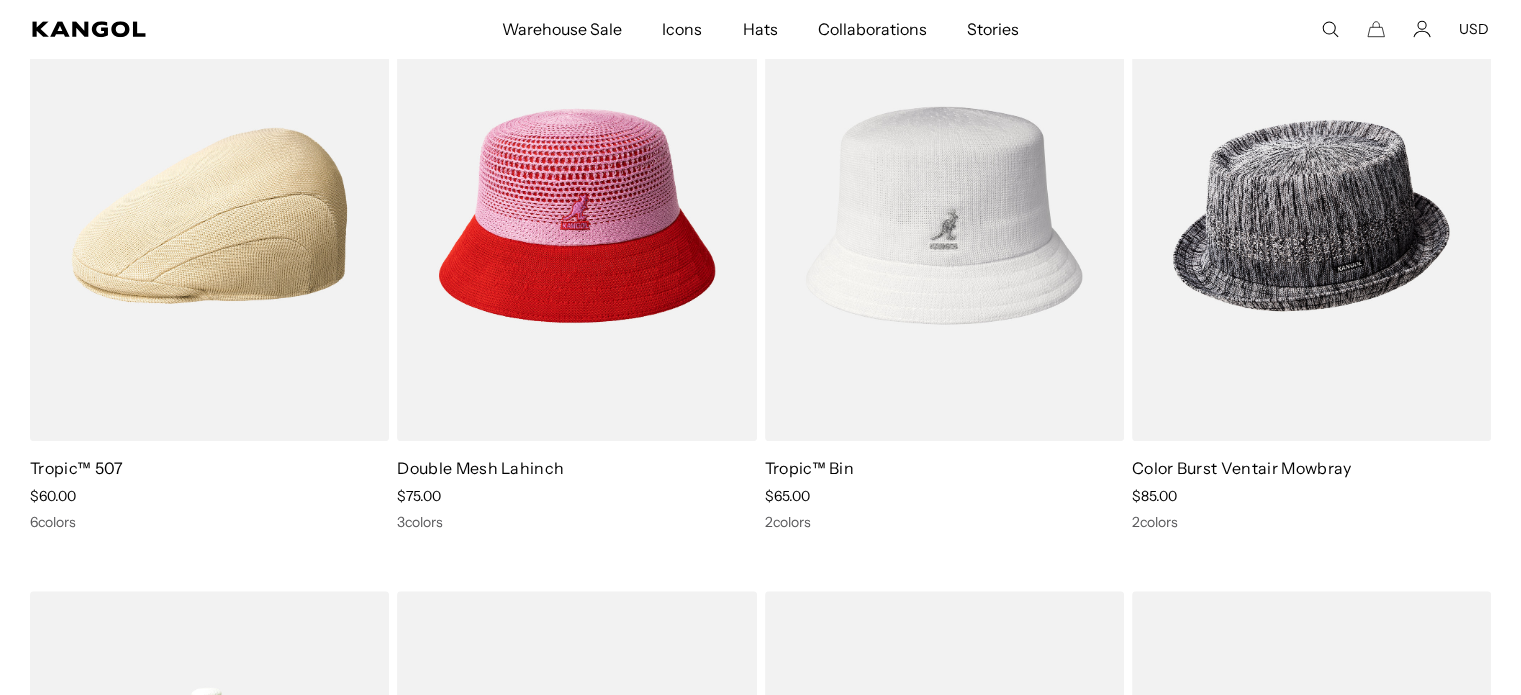 click at bounding box center [1311, 215] 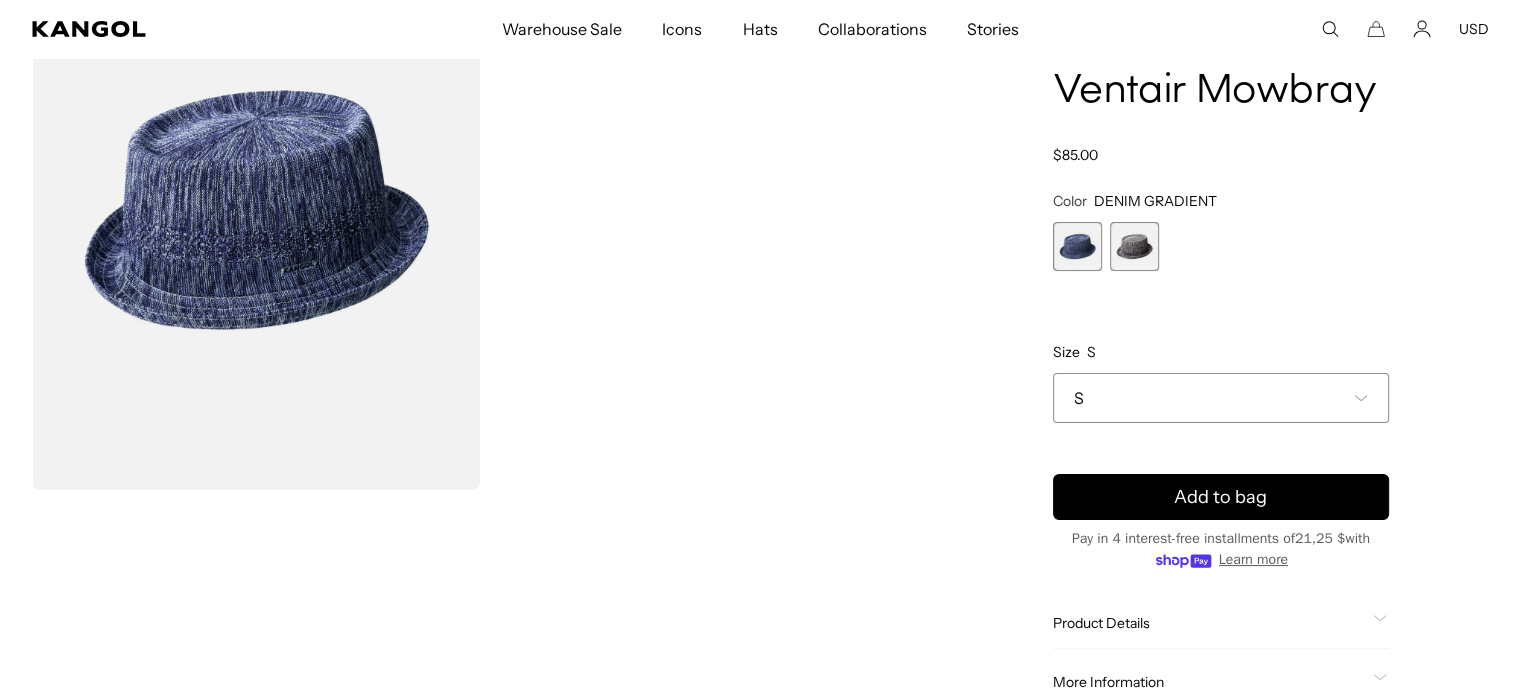 scroll, scrollTop: 0, scrollLeft: 0, axis: both 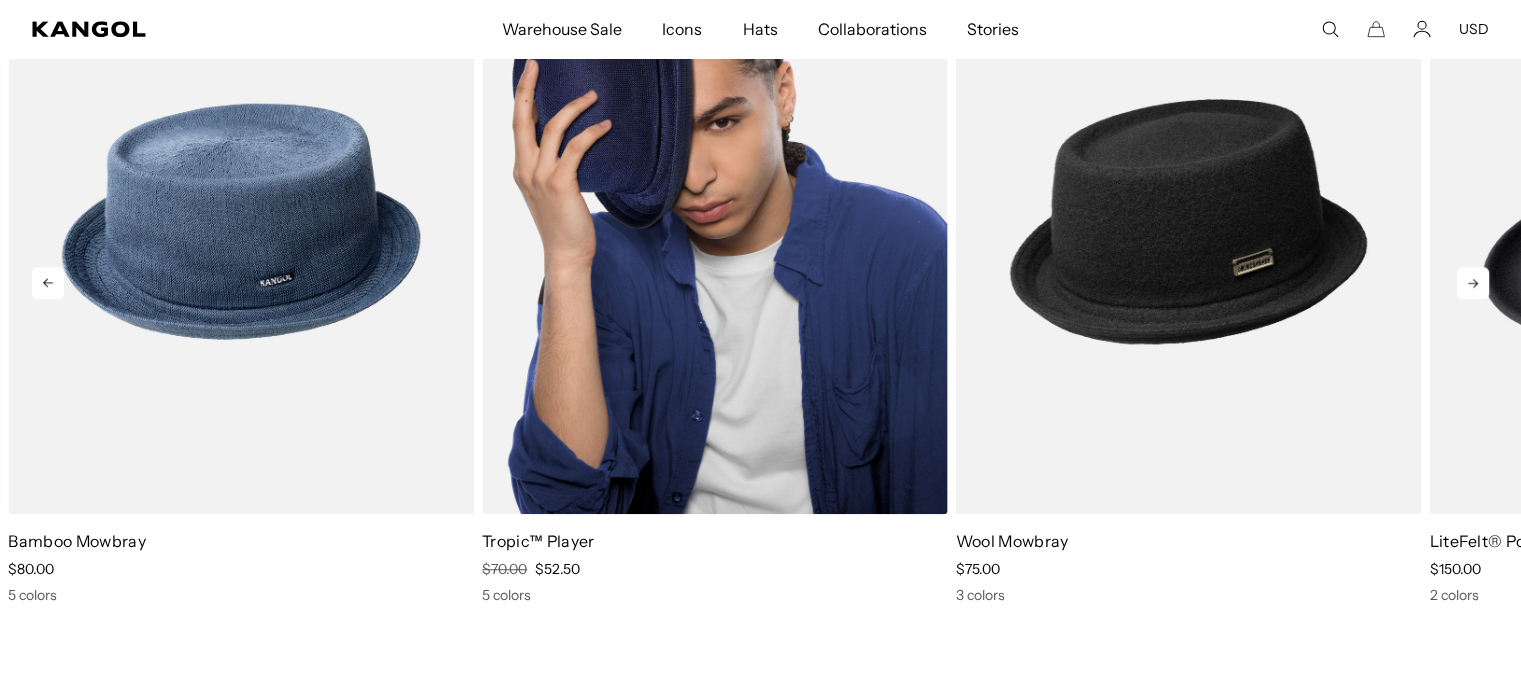 click at bounding box center [715, 221] 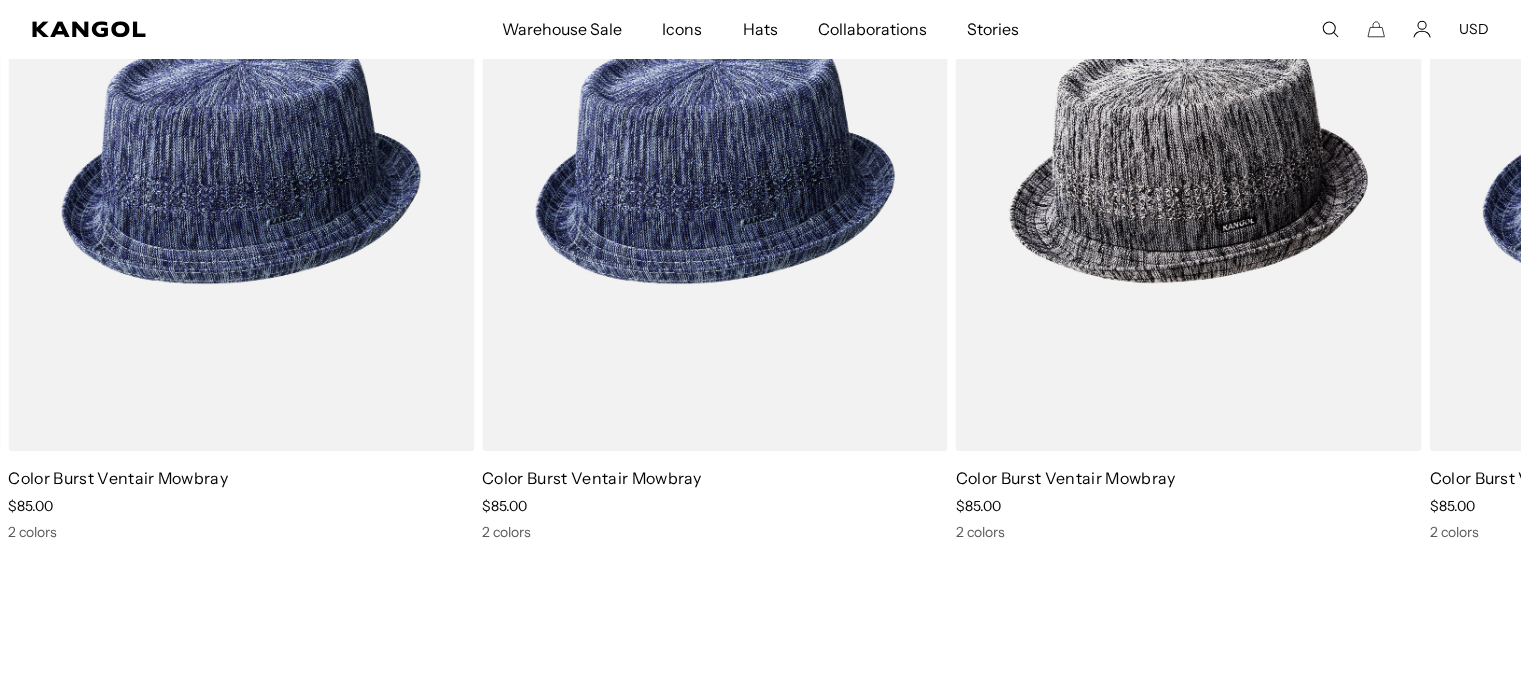 scroll, scrollTop: 2300, scrollLeft: 0, axis: vertical 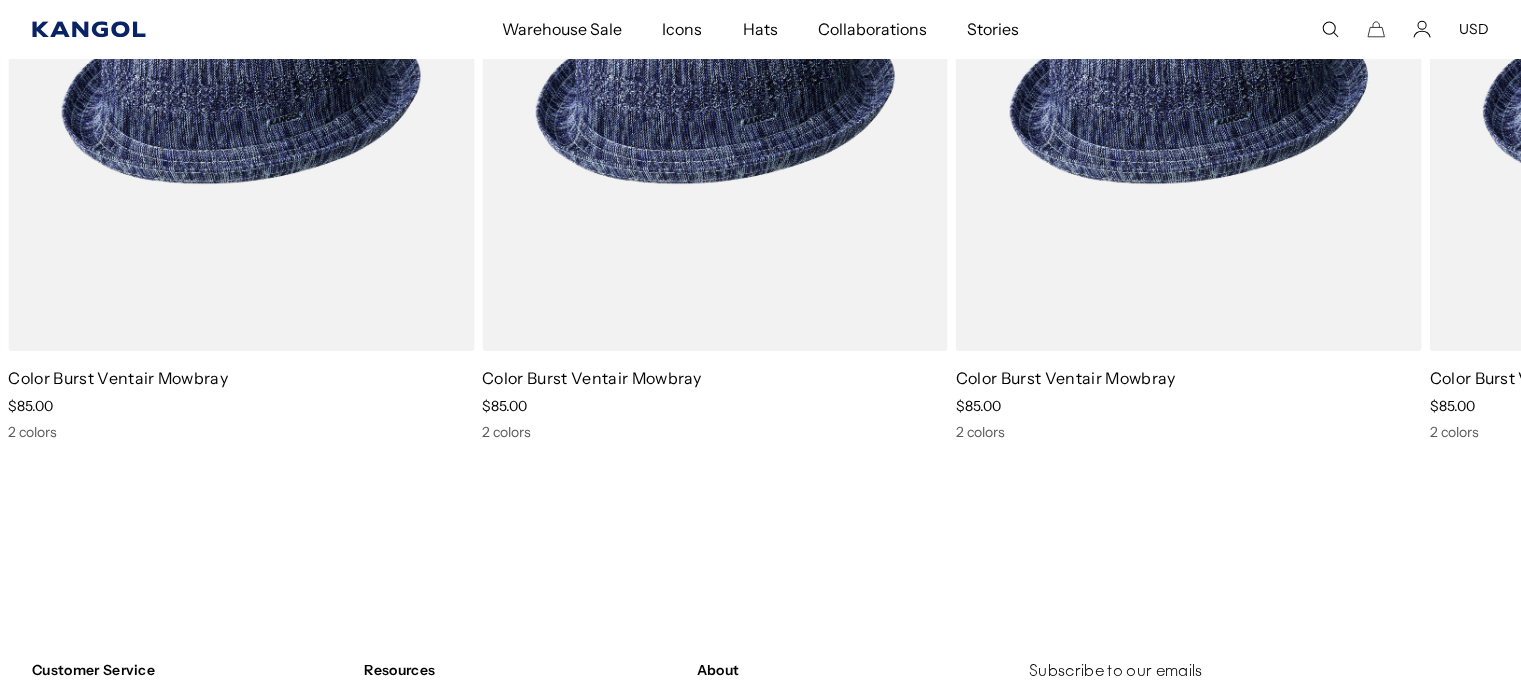 click 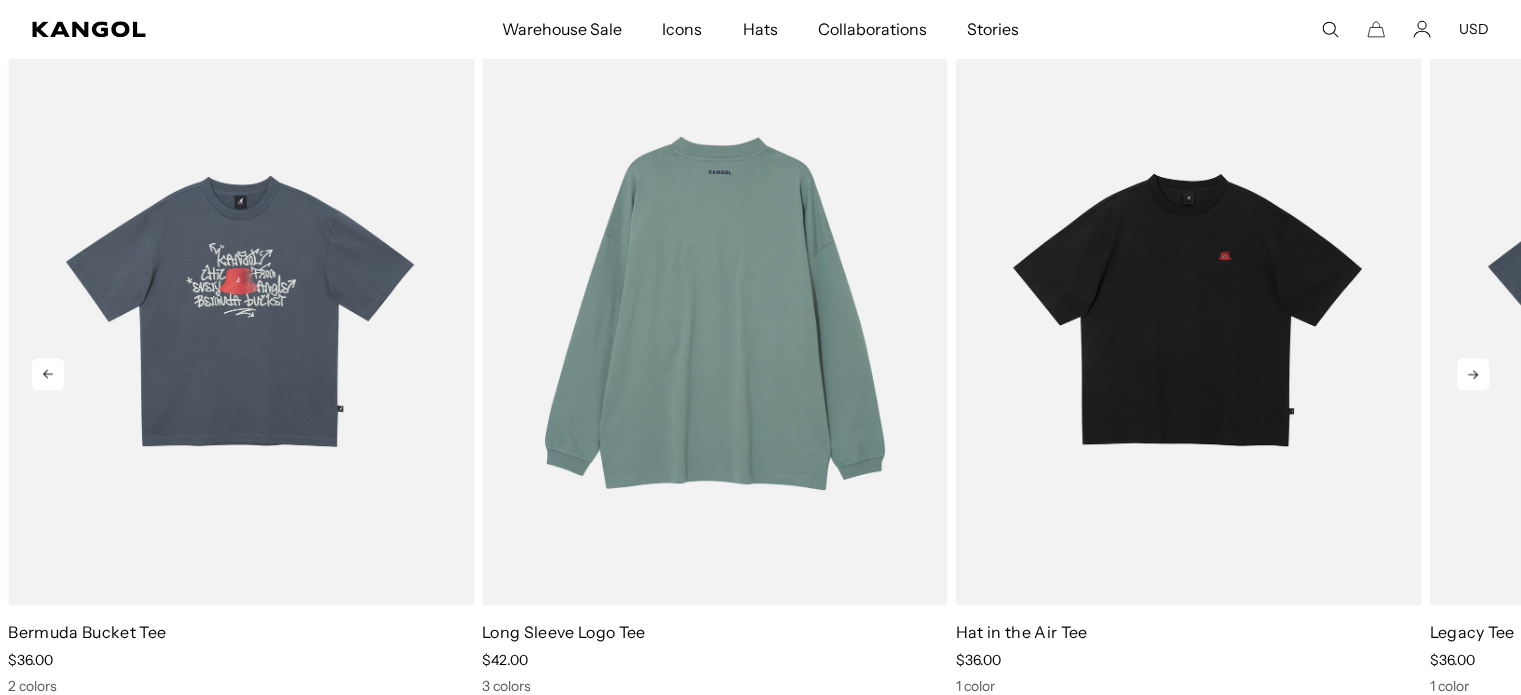 scroll, scrollTop: 2900, scrollLeft: 0, axis: vertical 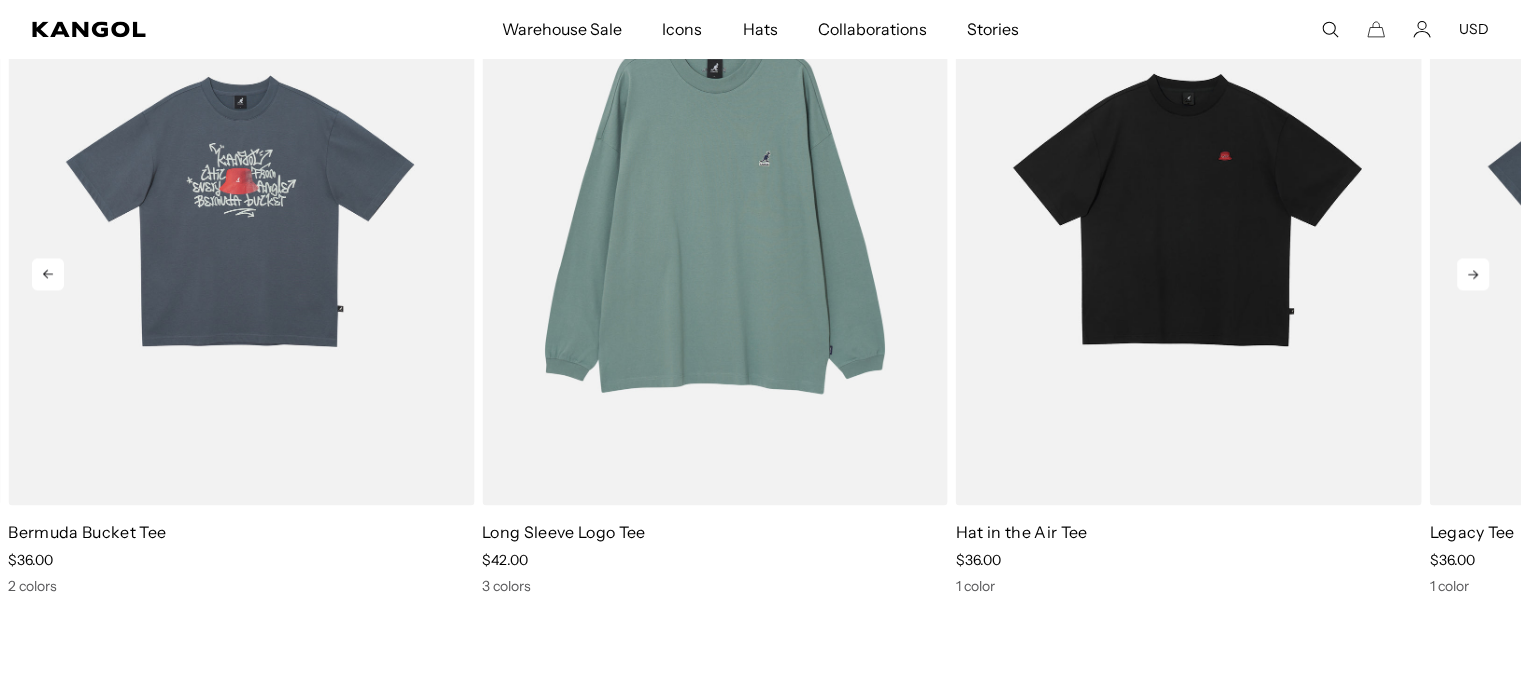 click 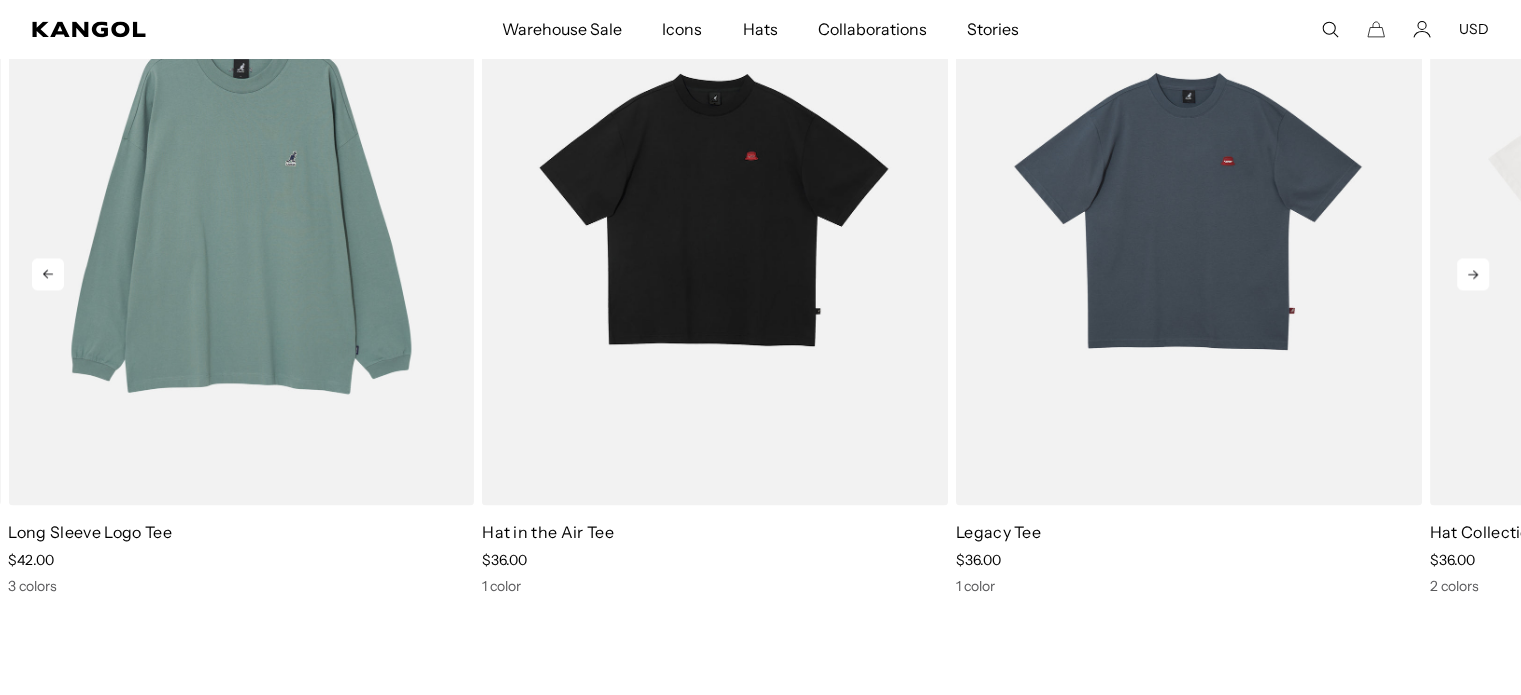click 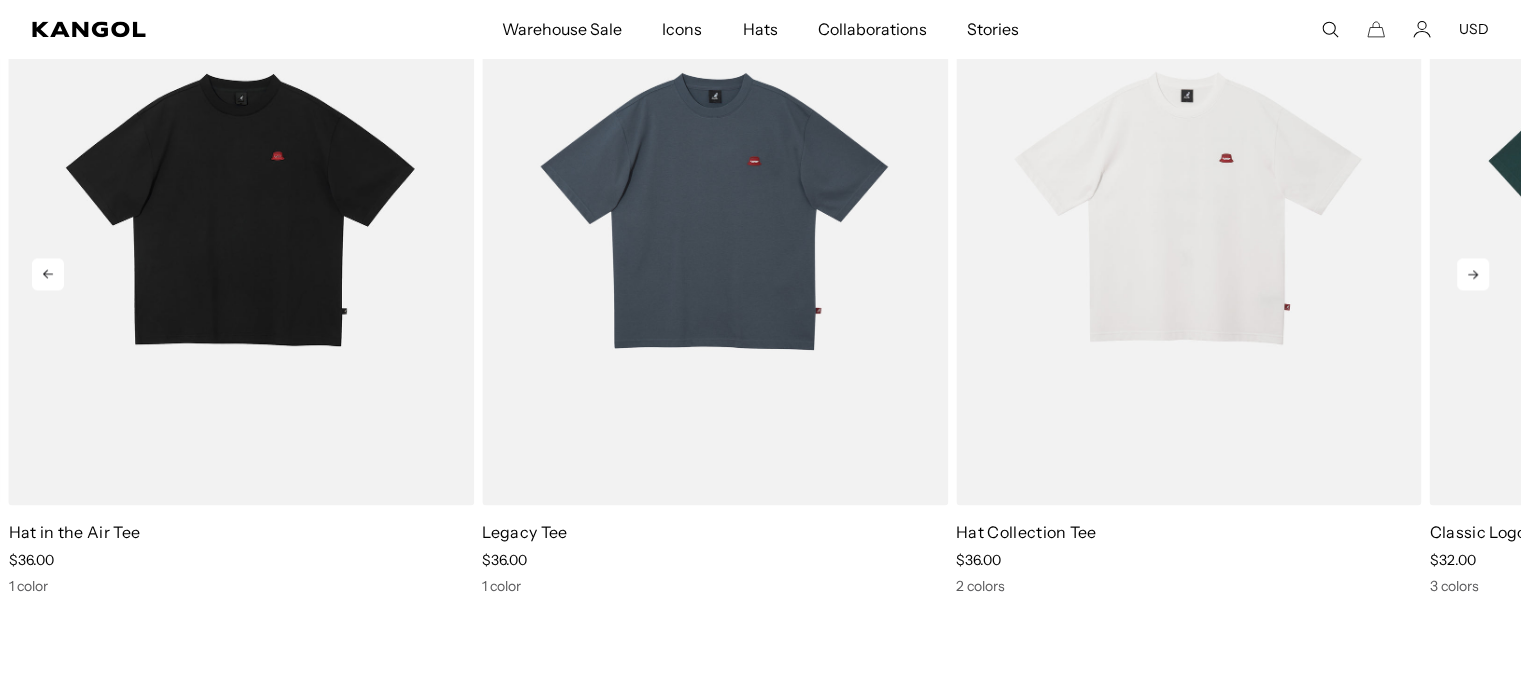 click 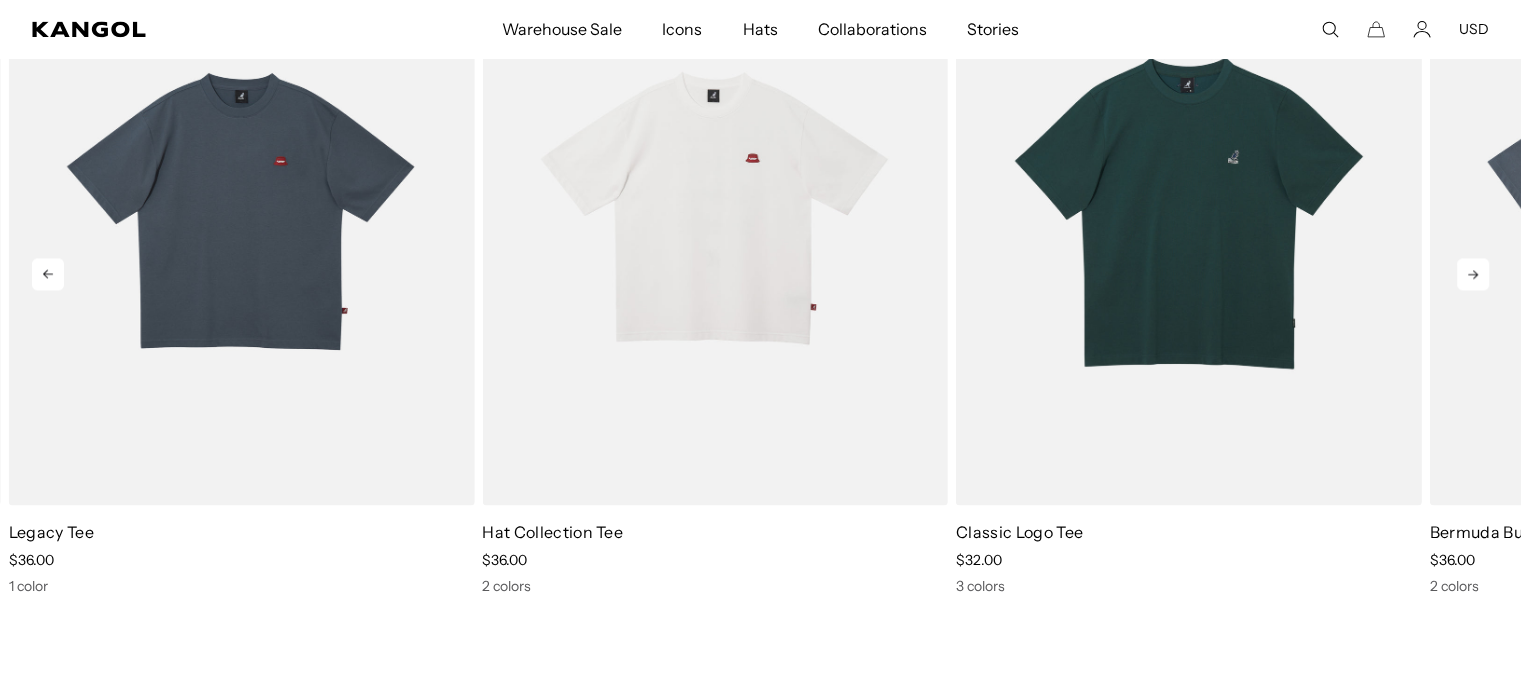 click 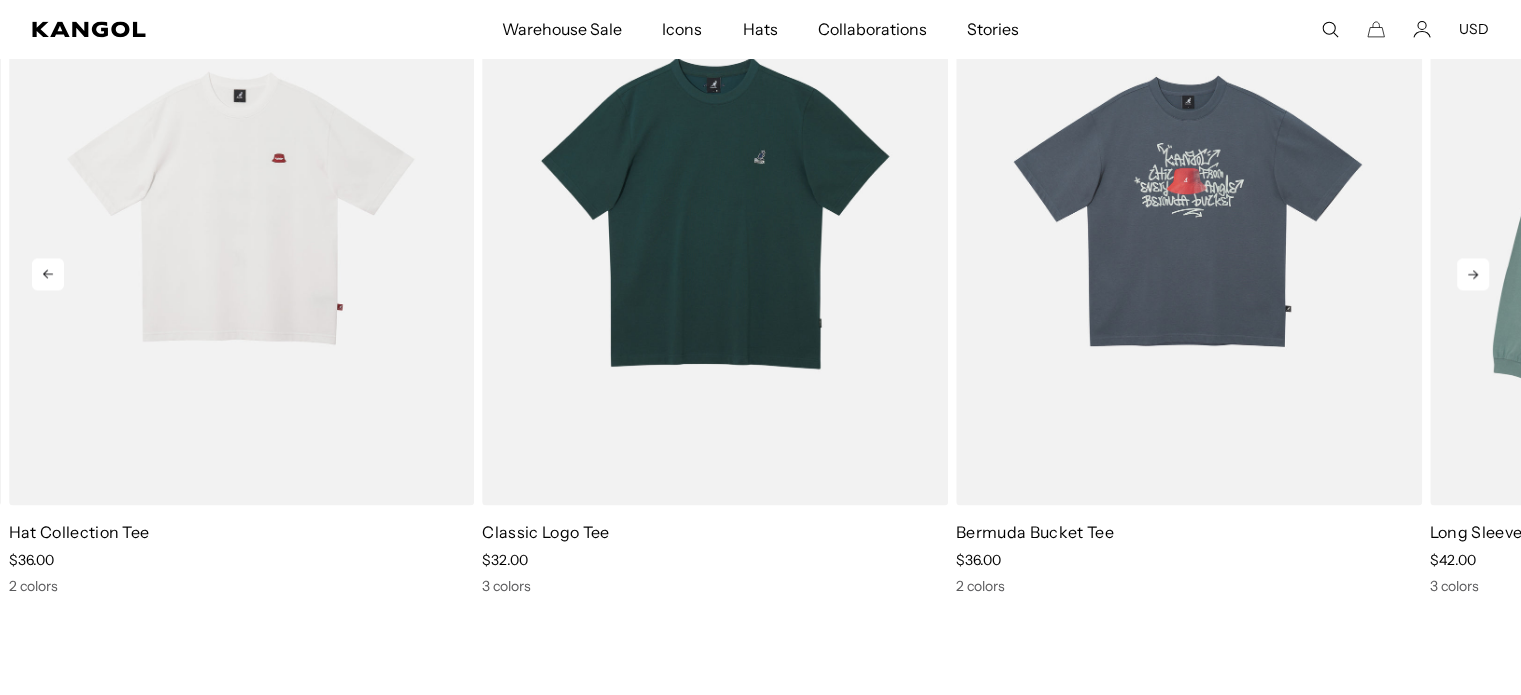 click 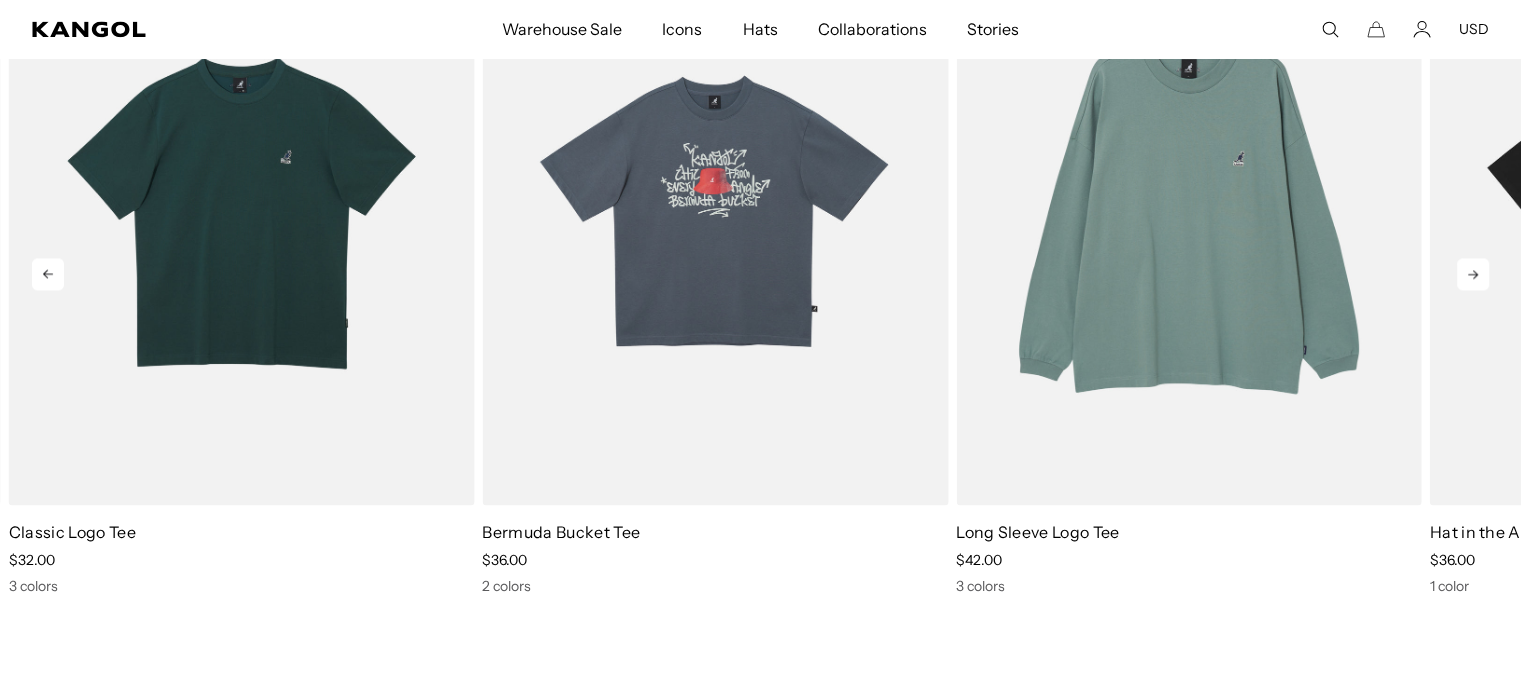 click 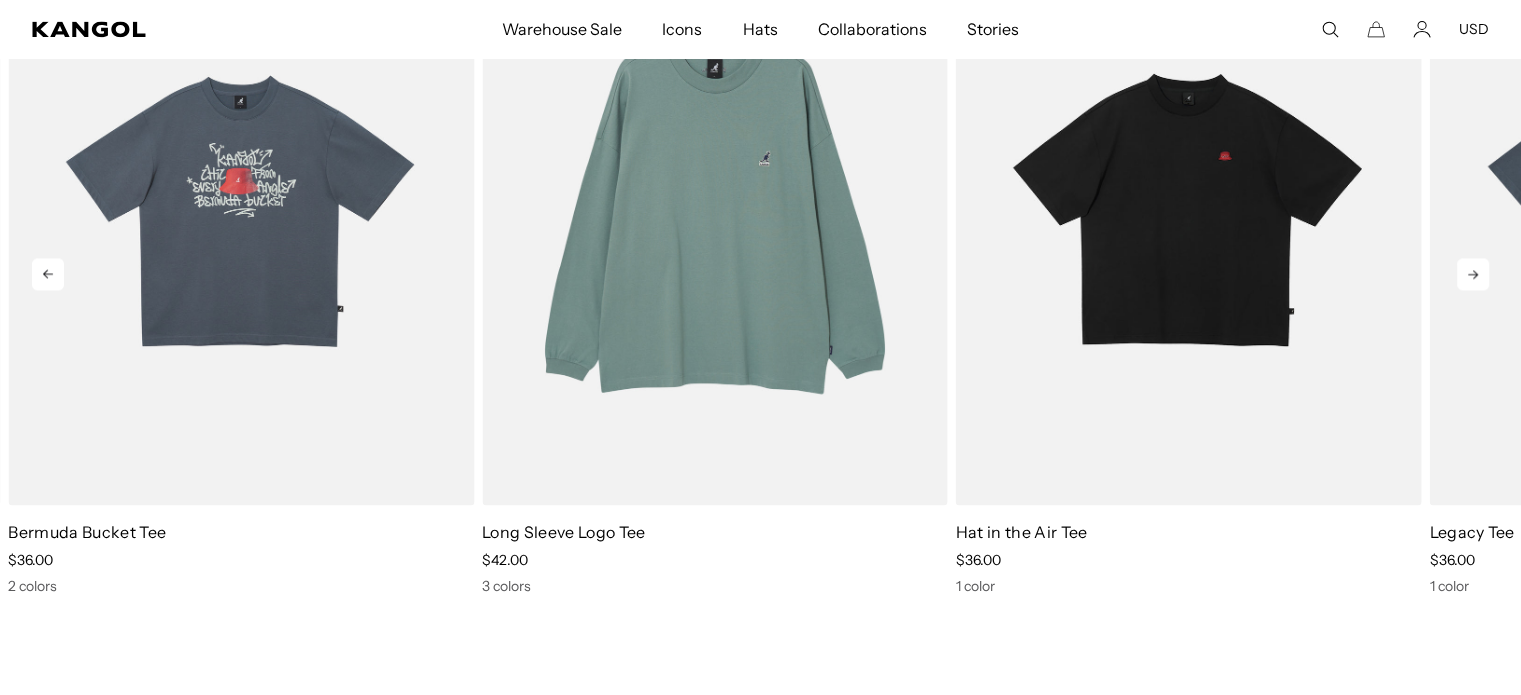 click 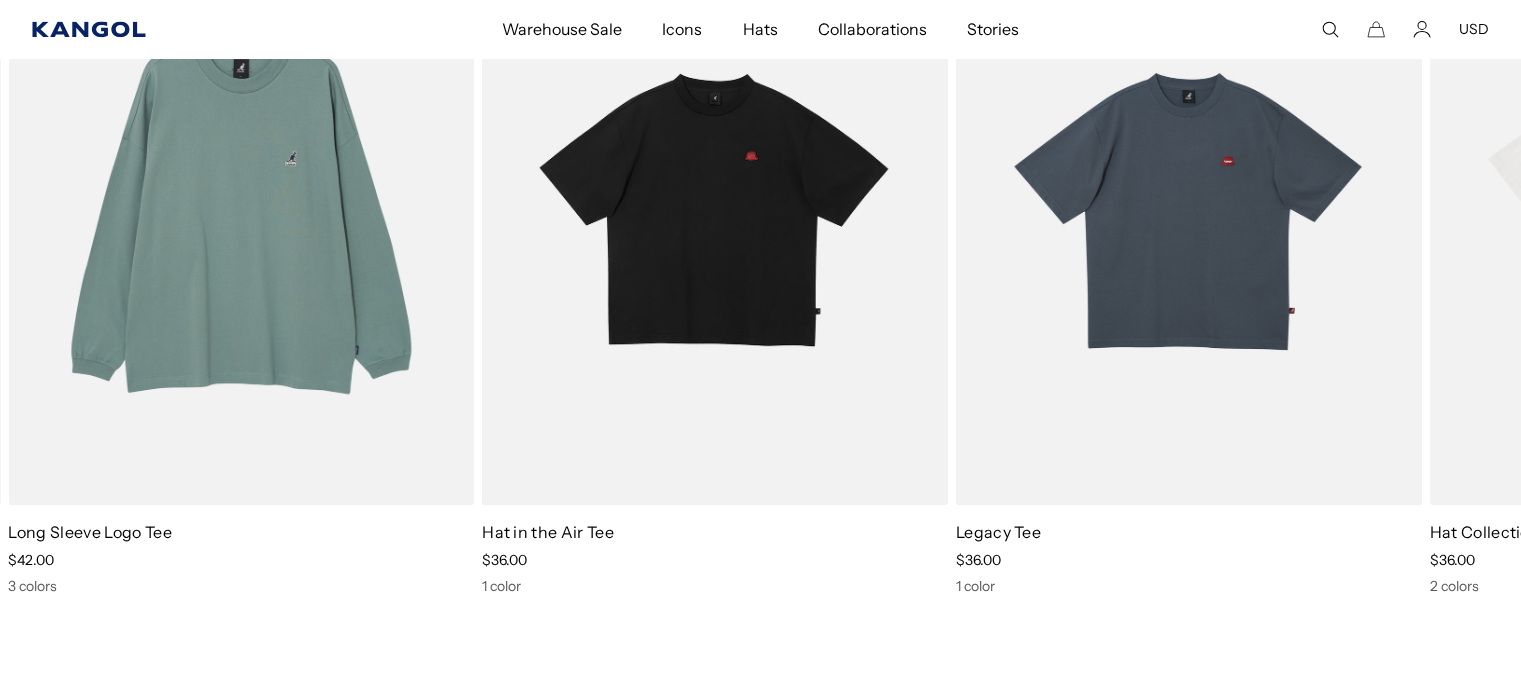 click 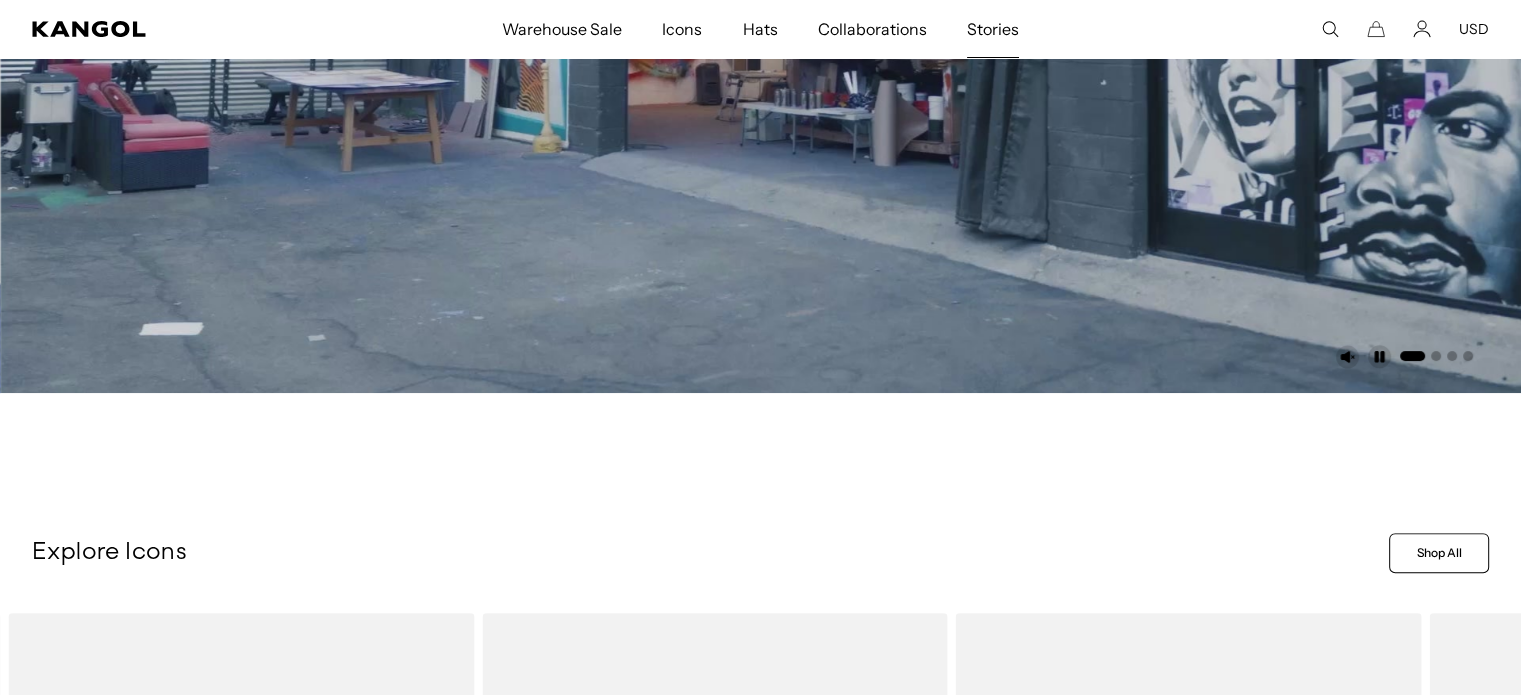 scroll, scrollTop: 0, scrollLeft: 0, axis: both 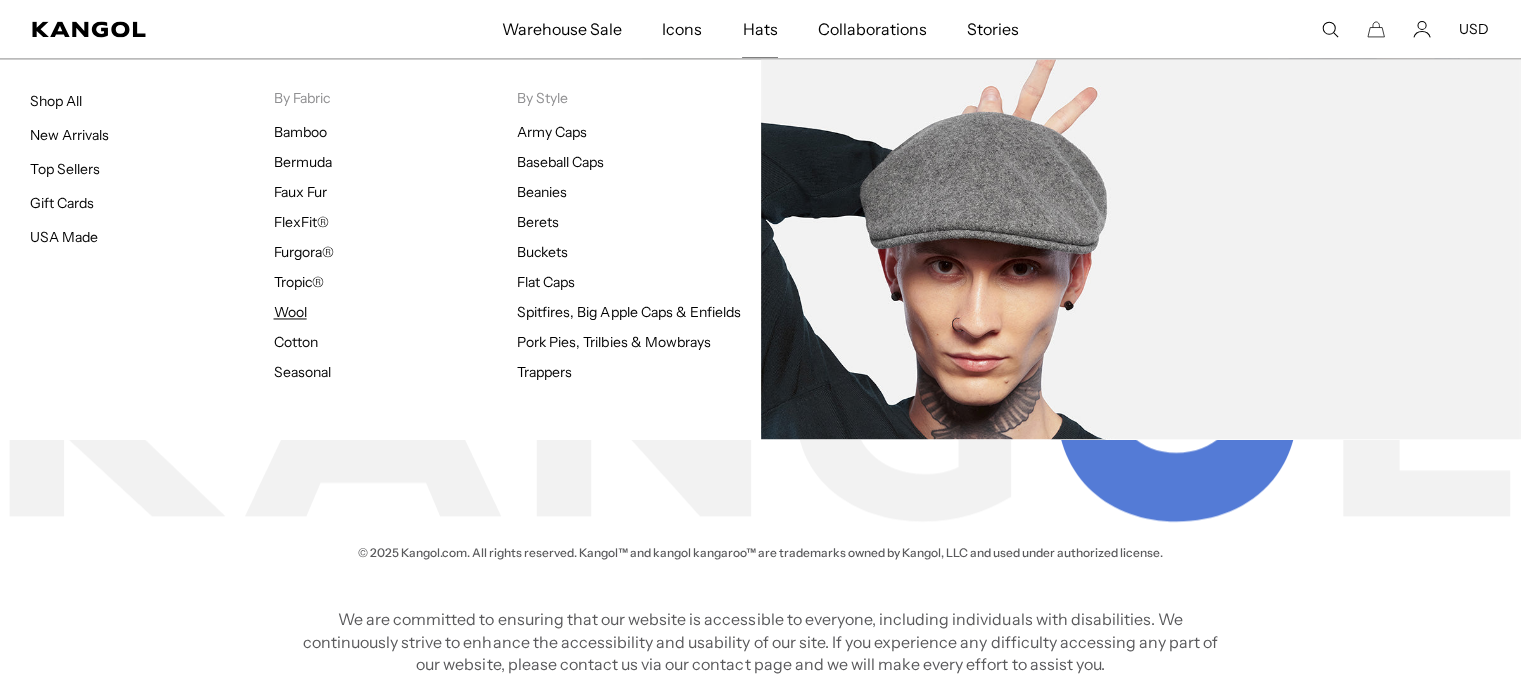 click on "Wool" at bounding box center (290, 312) 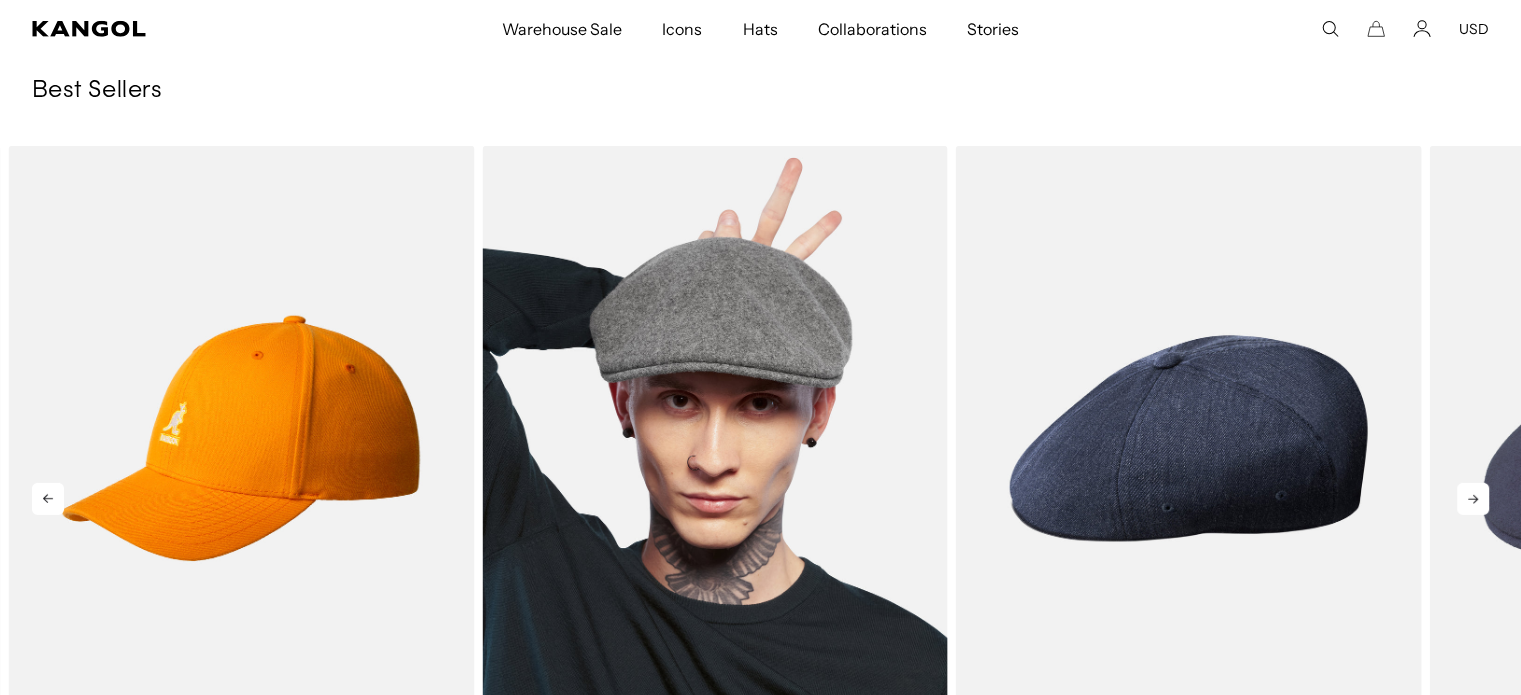 scroll, scrollTop: 6300, scrollLeft: 0, axis: vertical 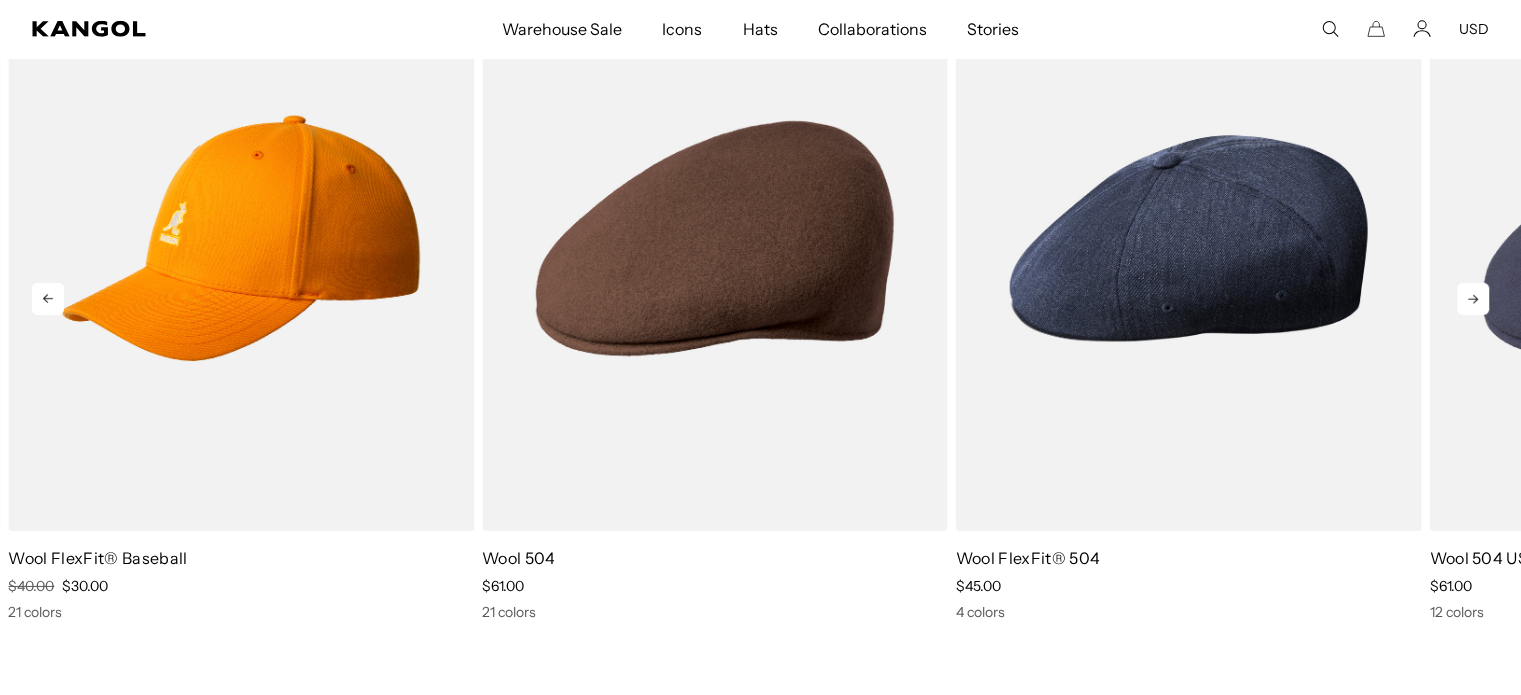 click 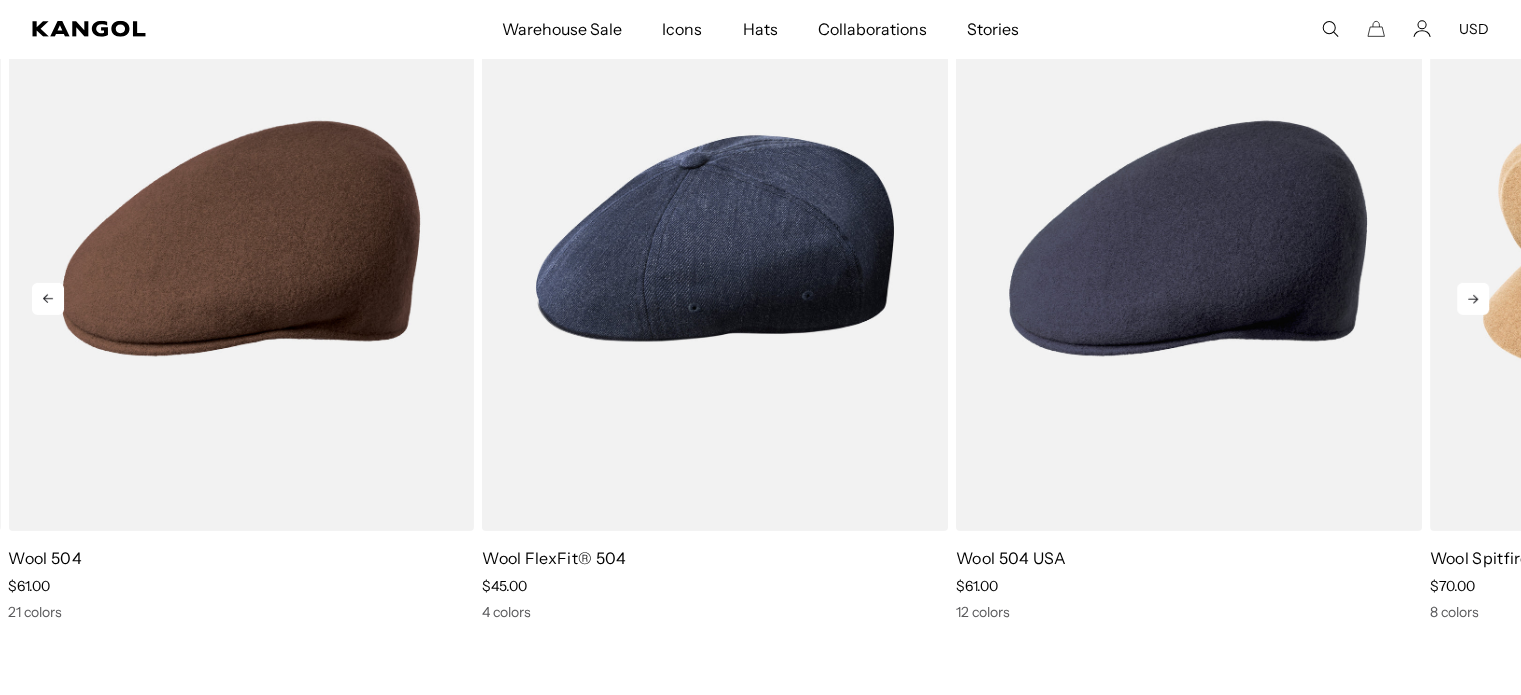 click 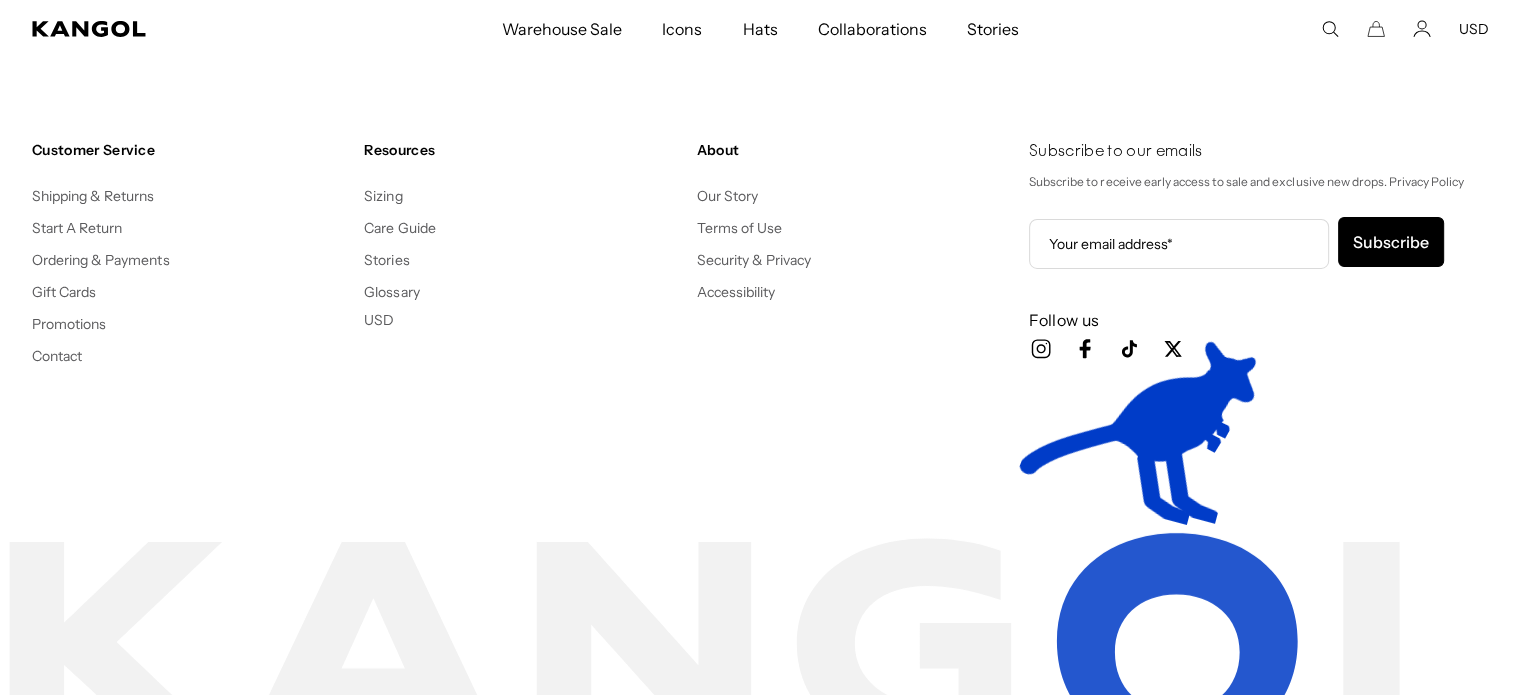 scroll, scrollTop: 7230, scrollLeft: 0, axis: vertical 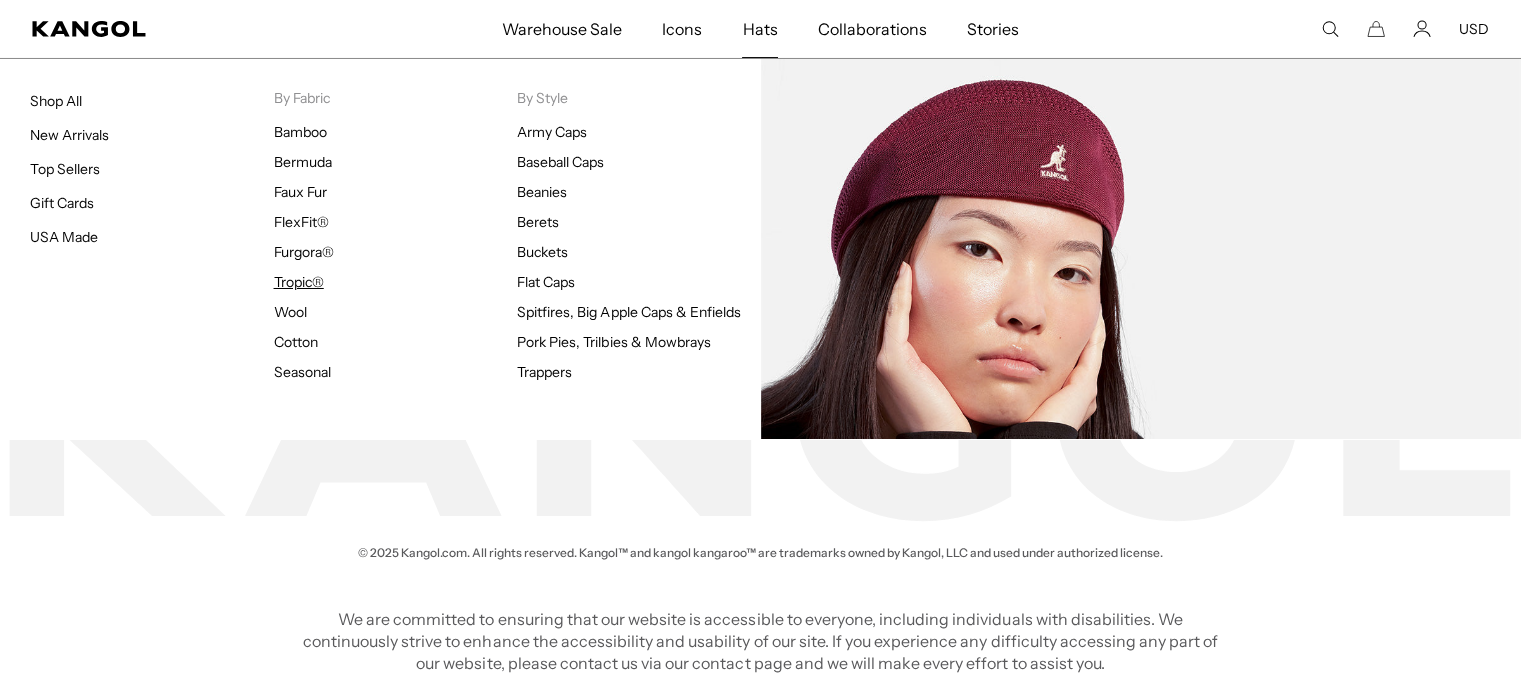 click on "Tropic®" at bounding box center (299, 282) 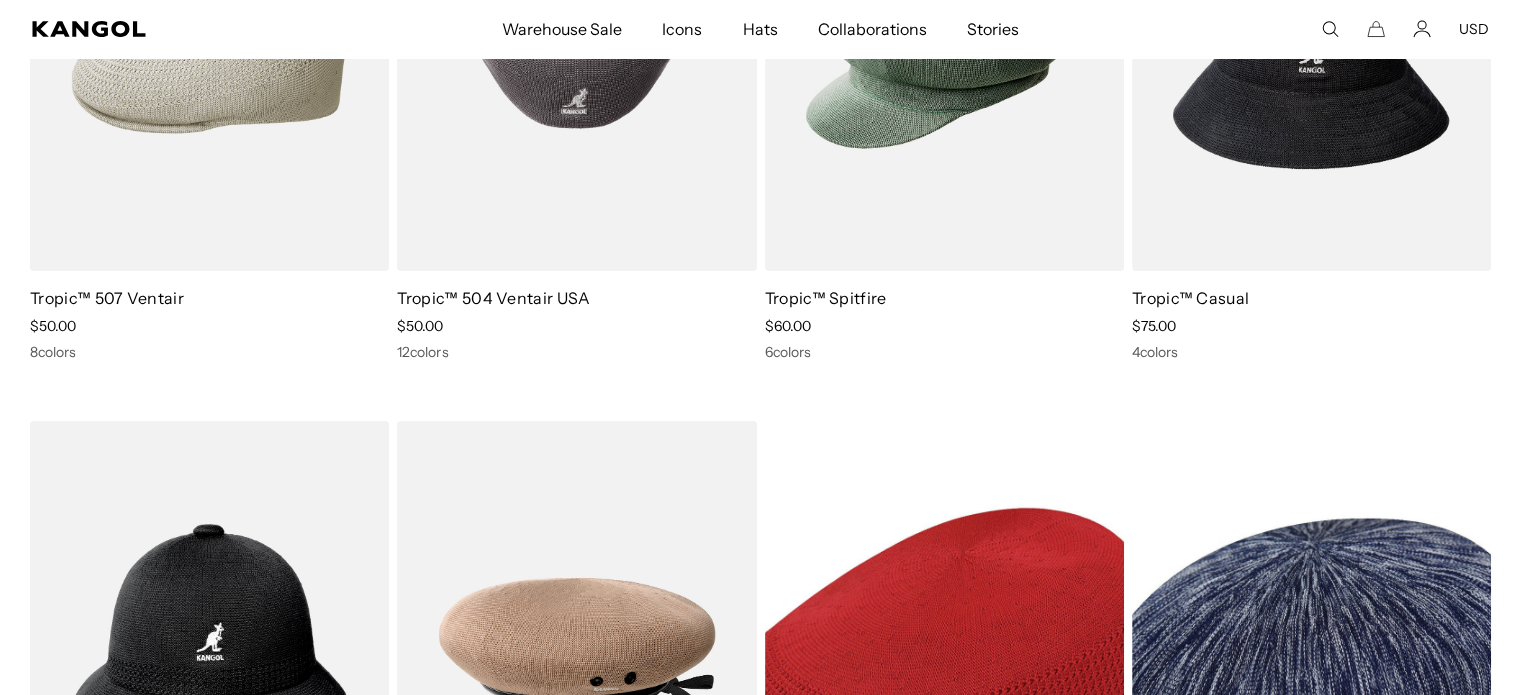 scroll, scrollTop: 0, scrollLeft: 0, axis: both 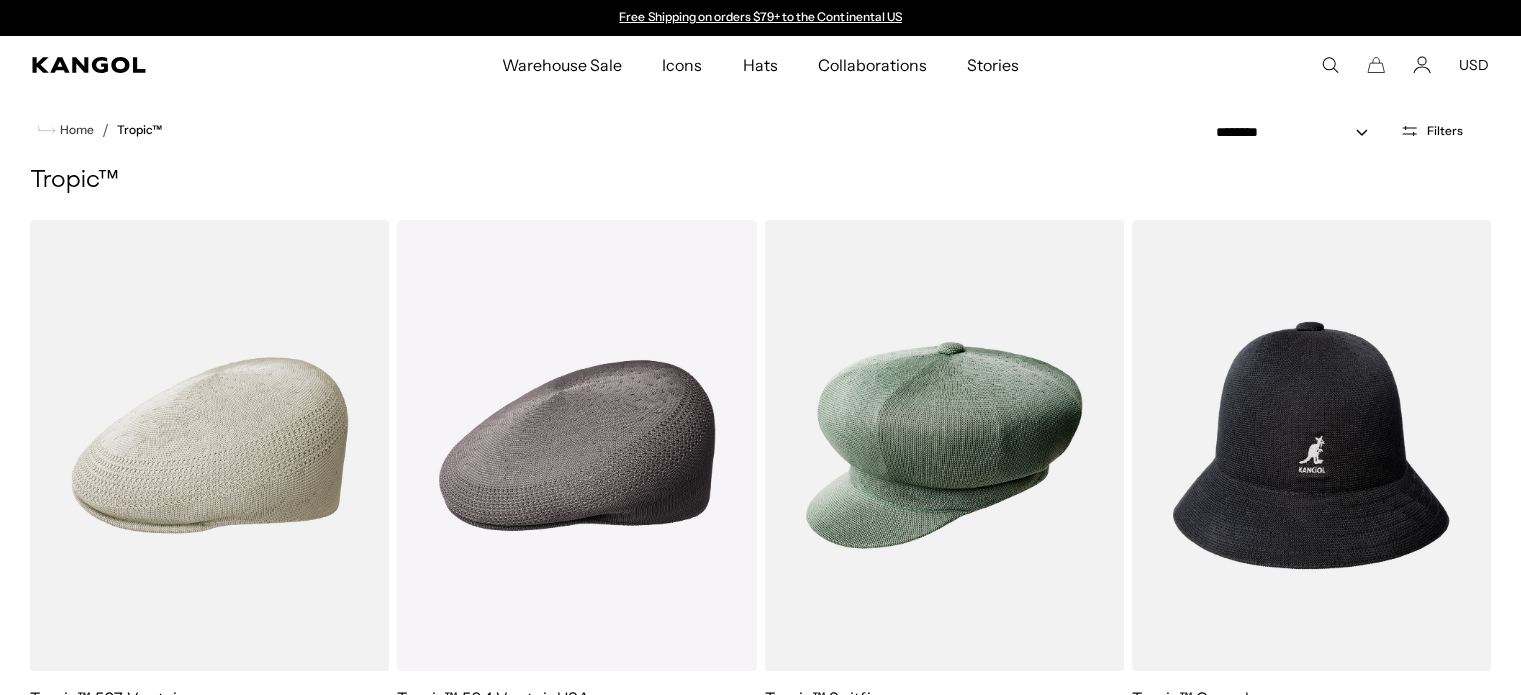 click 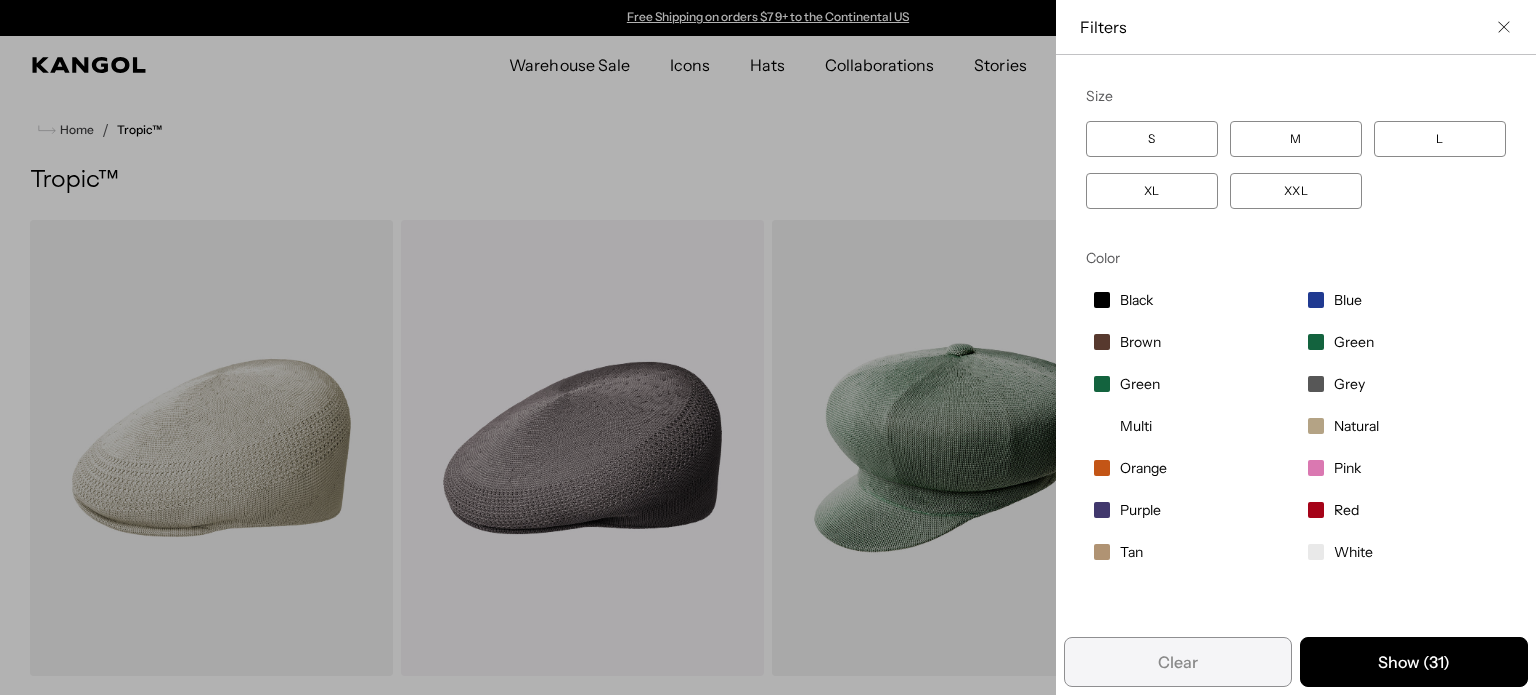 click at bounding box center (1102, 510) 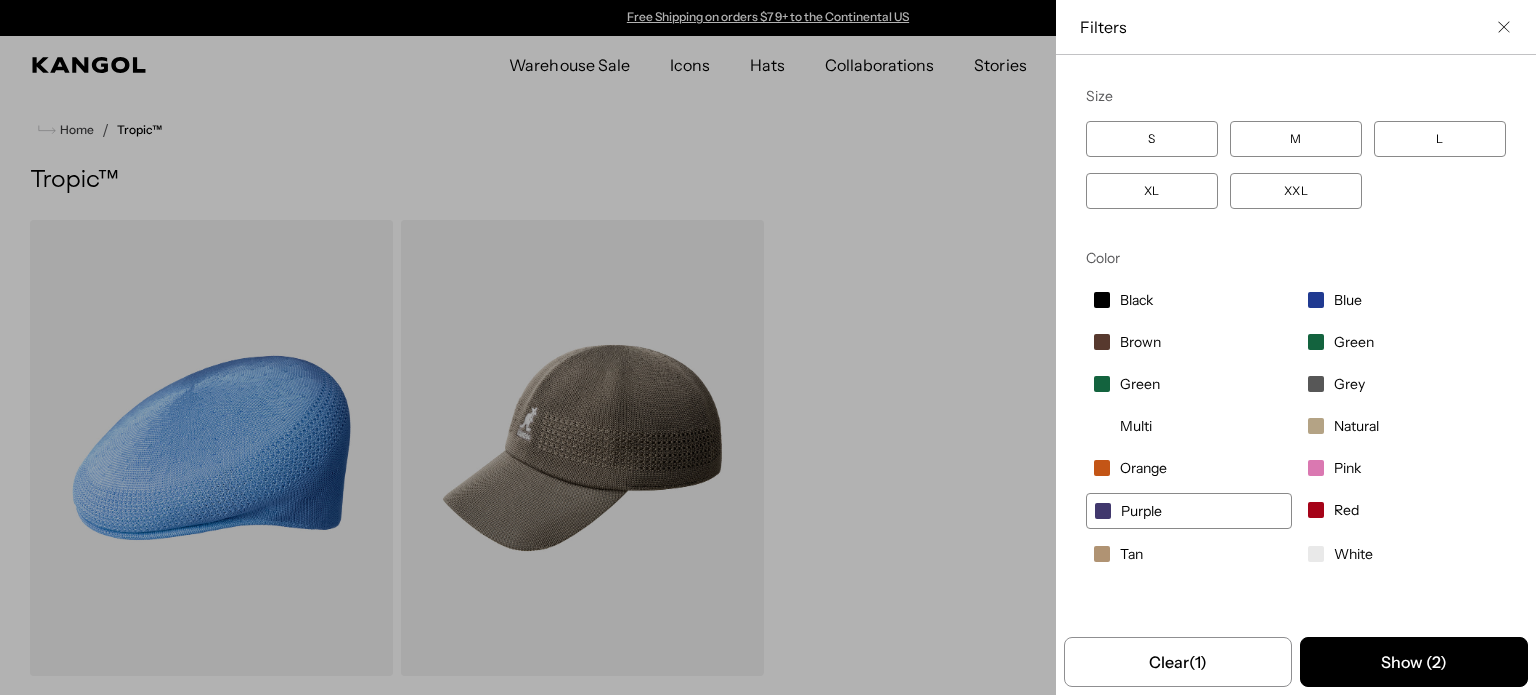 click on "Purple" at bounding box center [1141, 511] 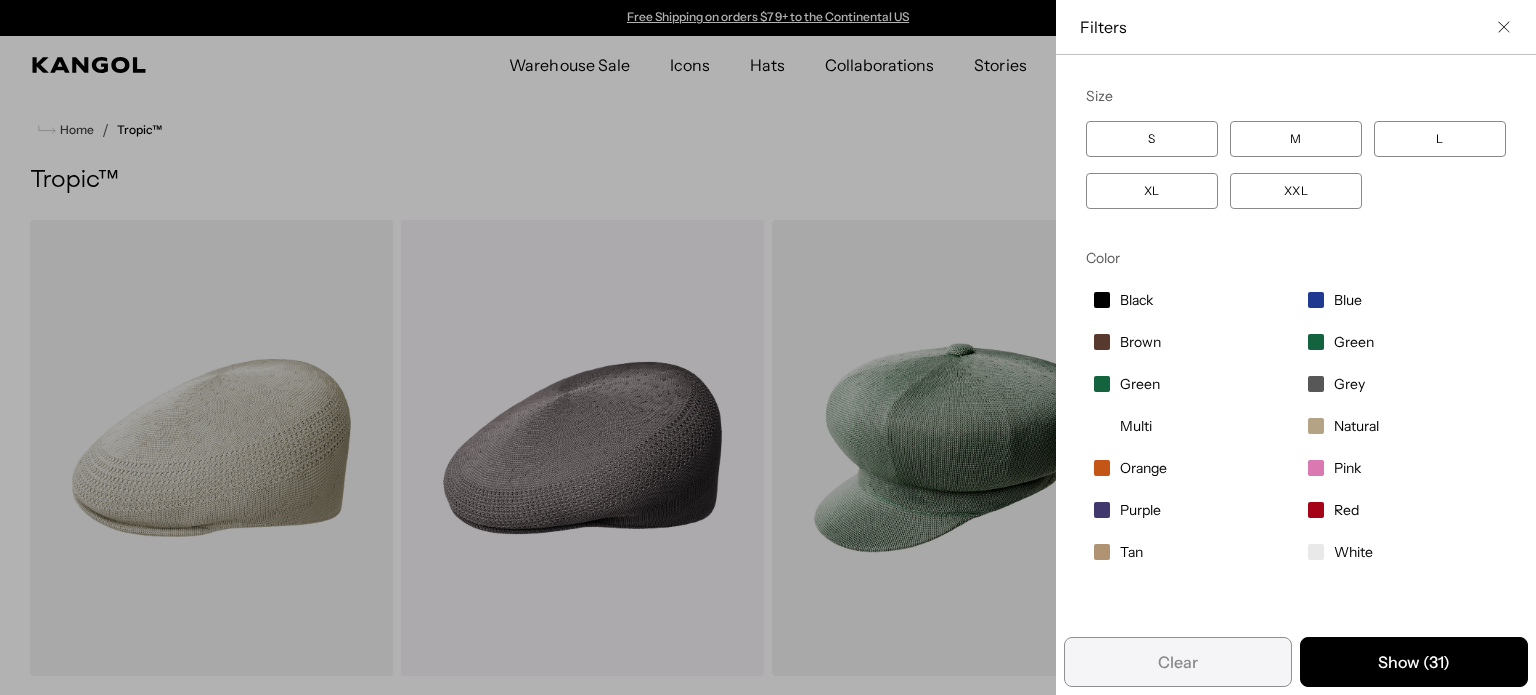 click at bounding box center [1102, 510] 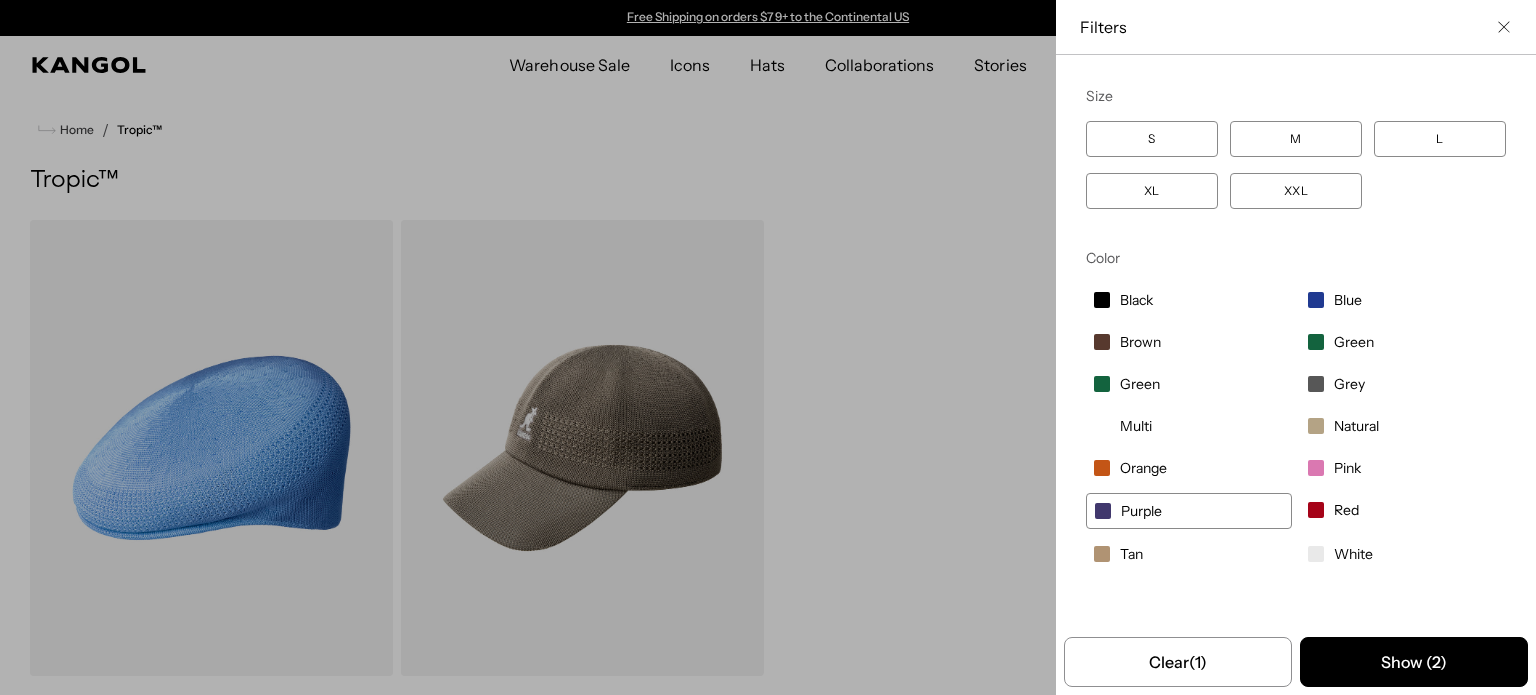 click at bounding box center (768, 347) 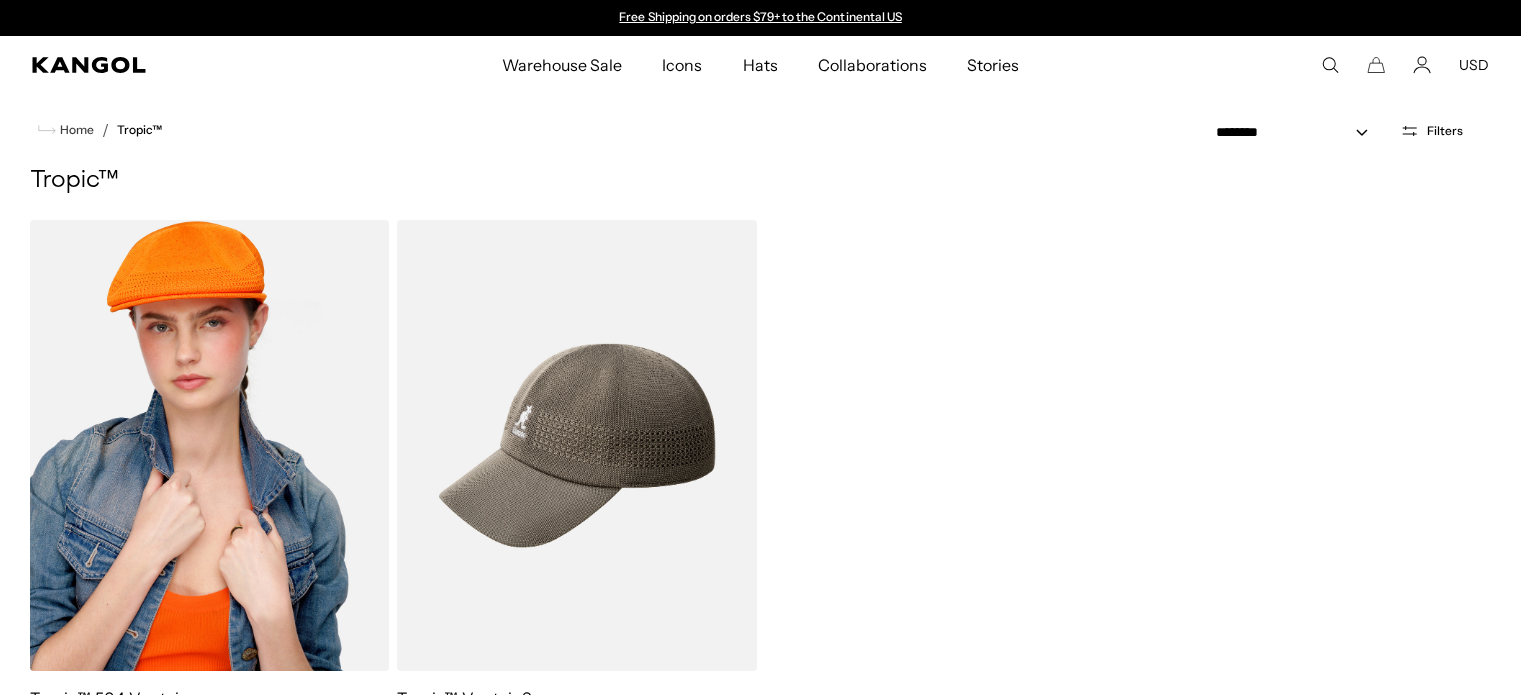 click at bounding box center [209, 445] 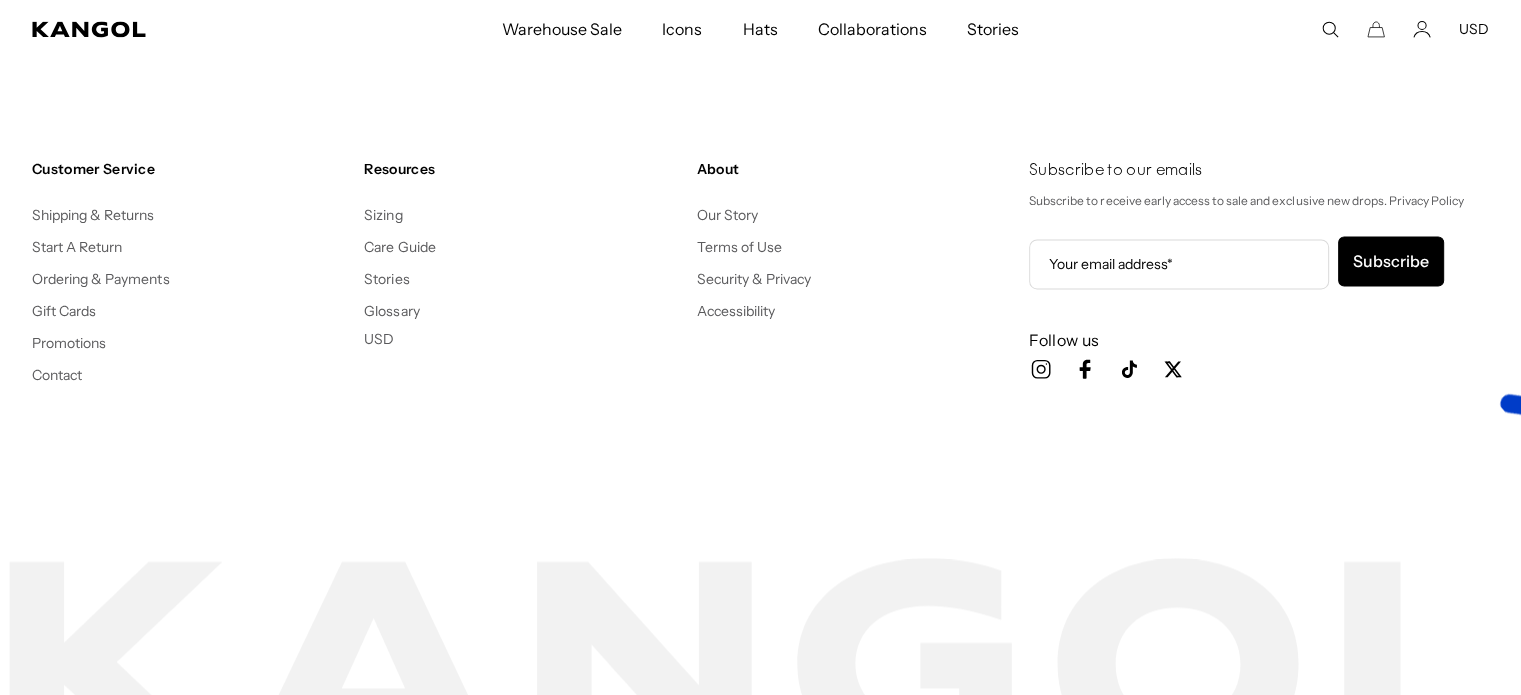 scroll, scrollTop: 3300, scrollLeft: 0, axis: vertical 